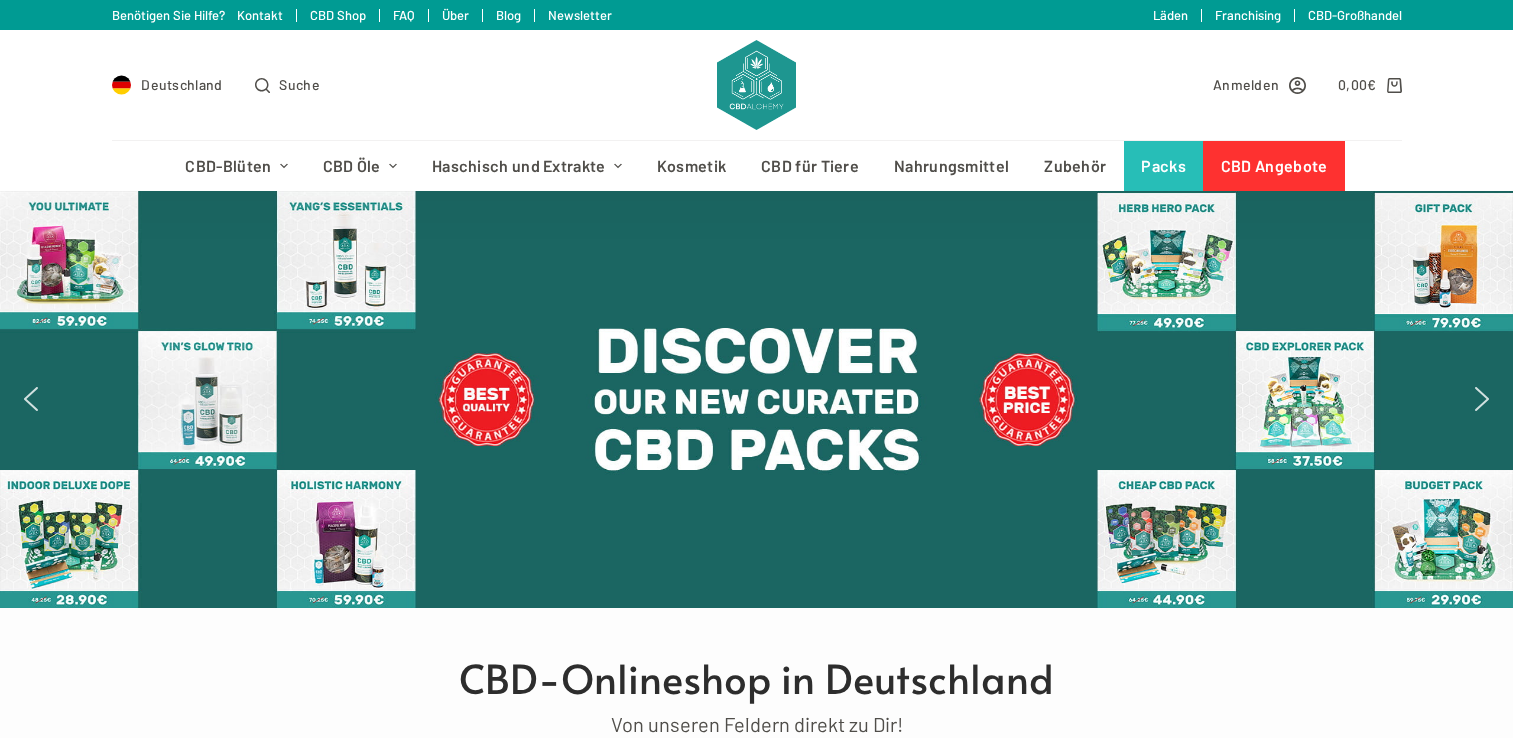 scroll, scrollTop: 0, scrollLeft: 0, axis: both 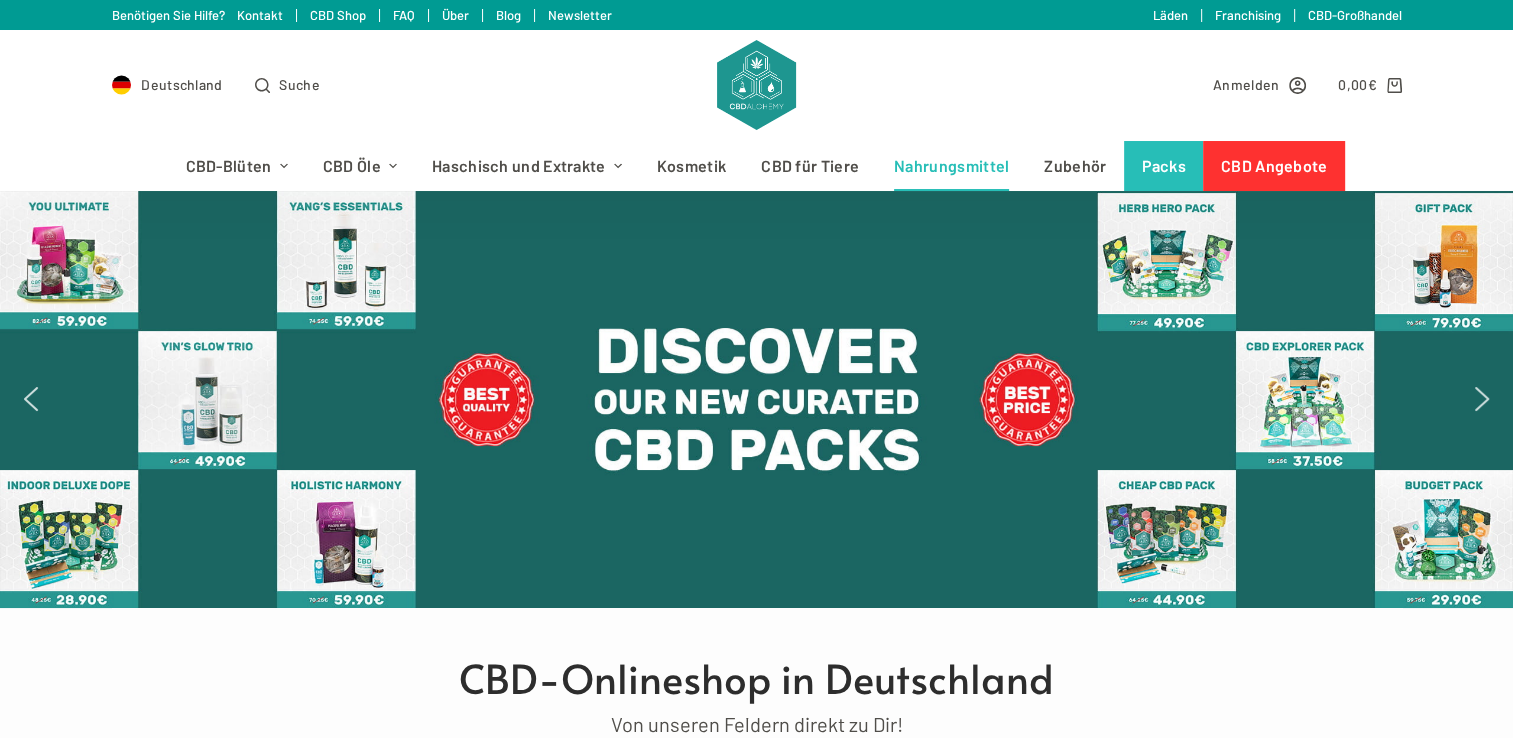 click on "Nahrungsmittel" at bounding box center [952, 166] 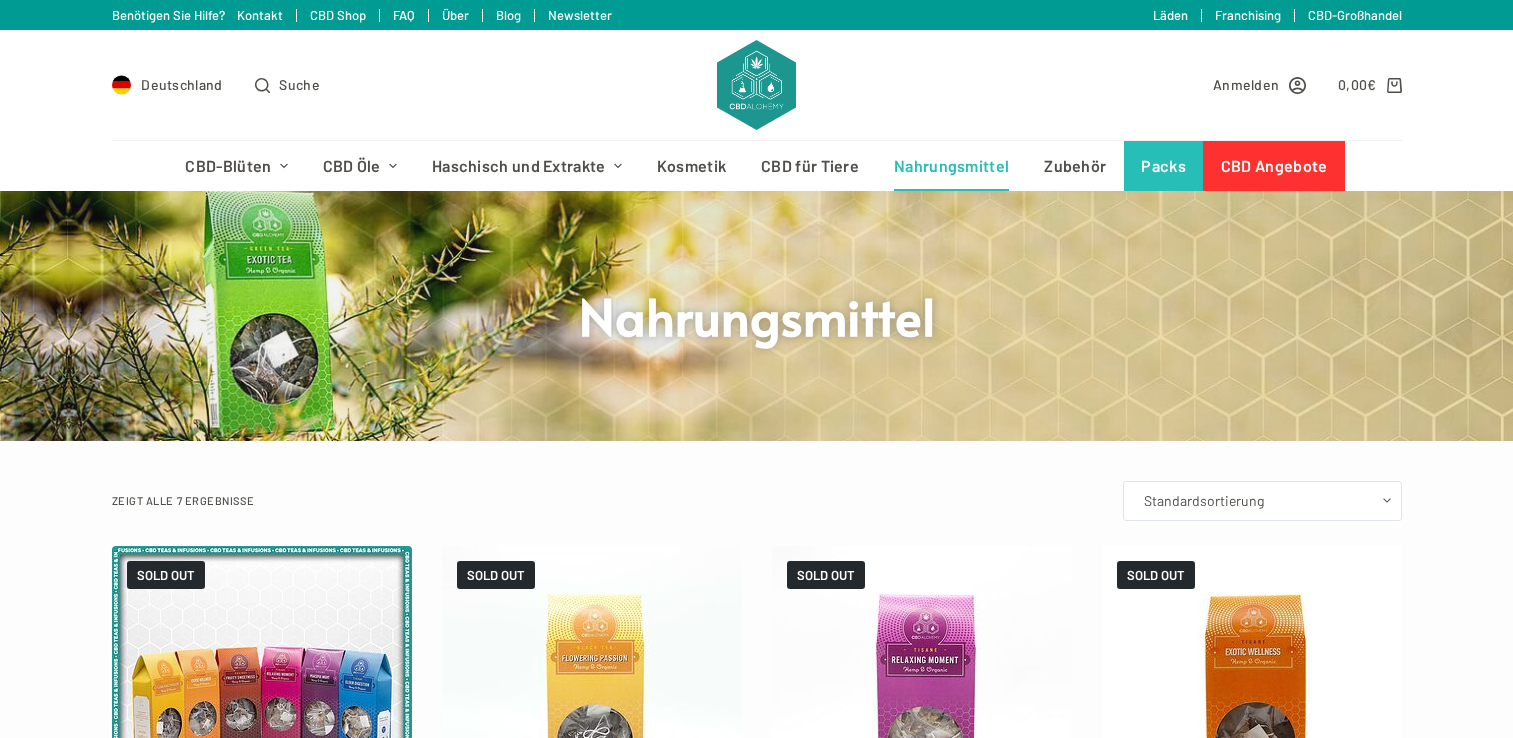 scroll, scrollTop: 0, scrollLeft: 0, axis: both 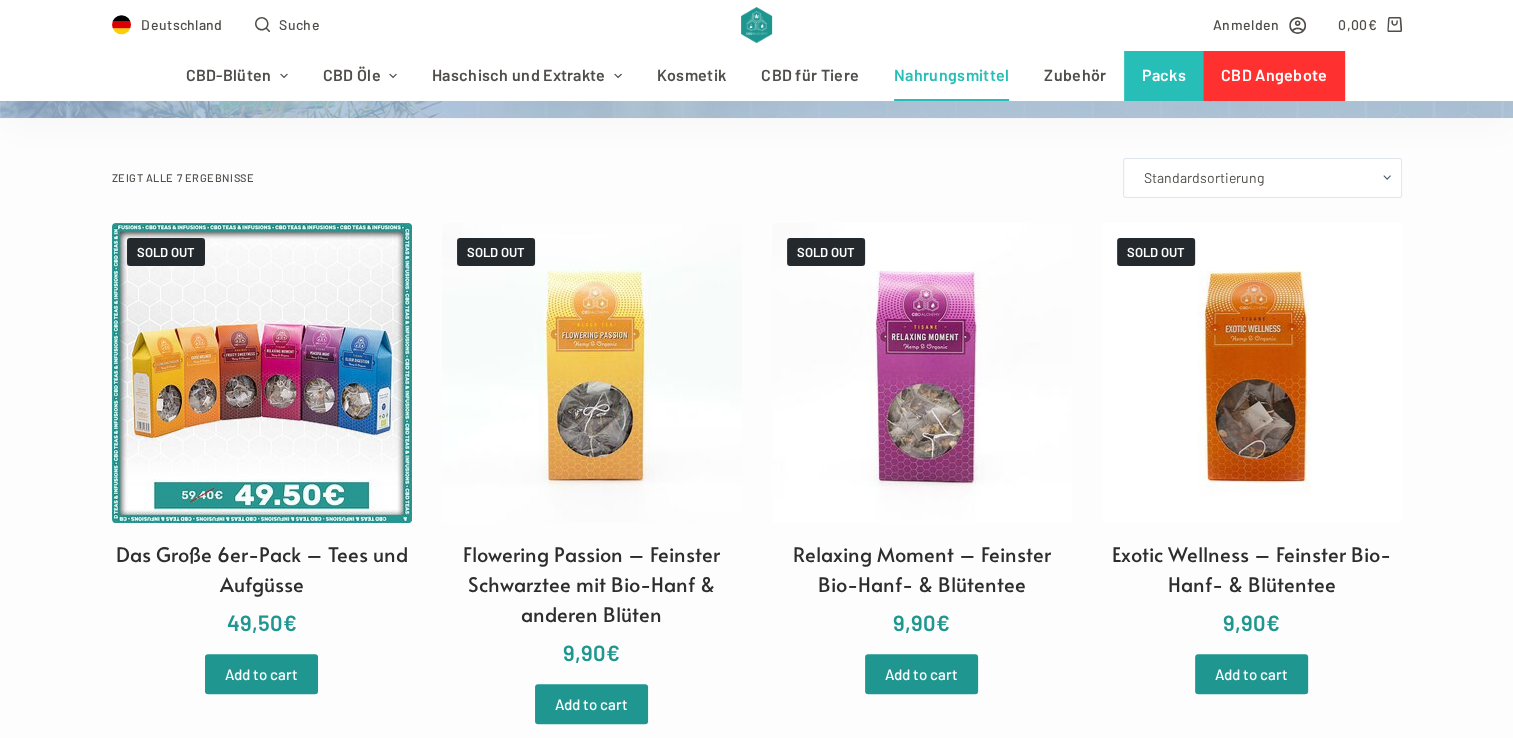 drag, startPoint x: 1494, startPoint y: 114, endPoint x: 1482, endPoint y: 71, distance: 44.64303 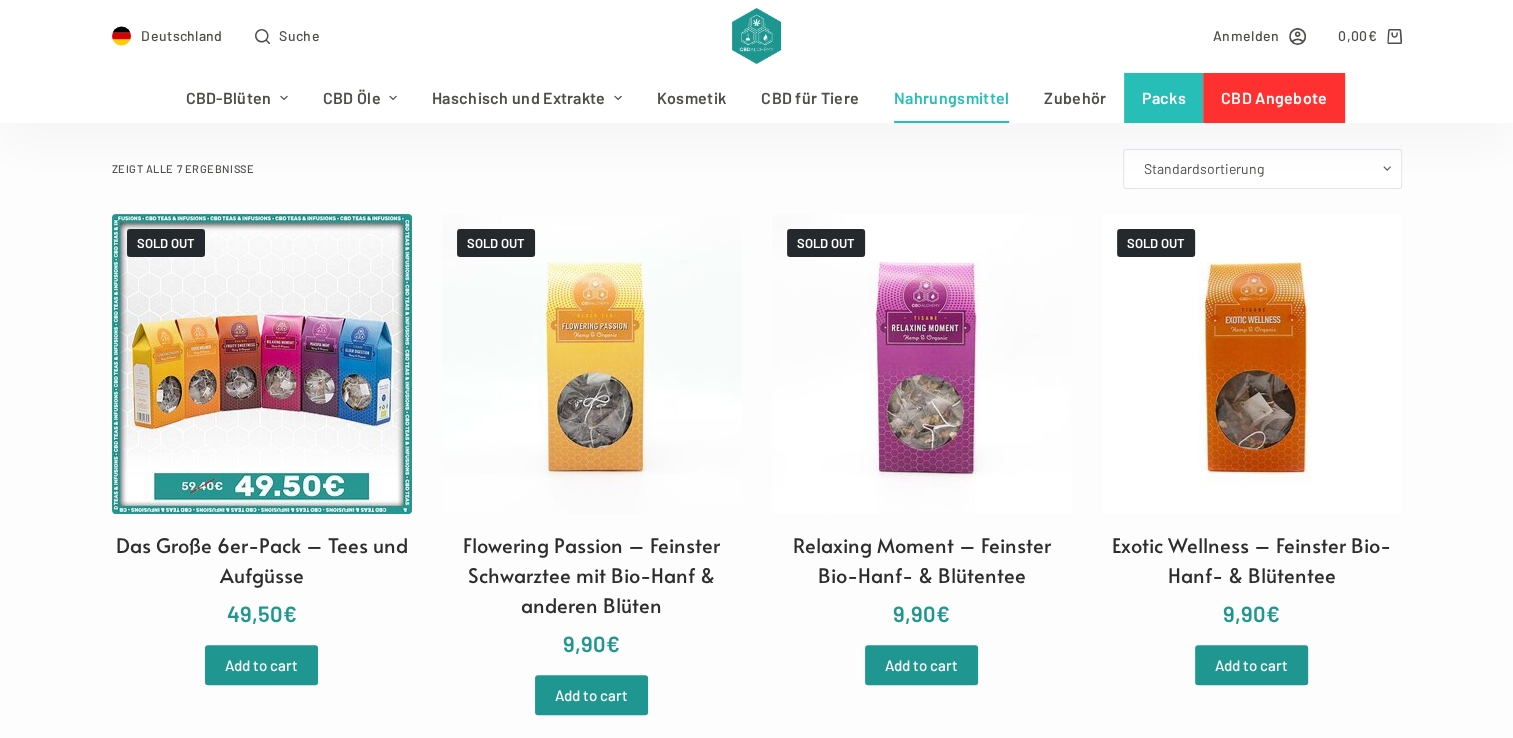 scroll, scrollTop: 0, scrollLeft: 0, axis: both 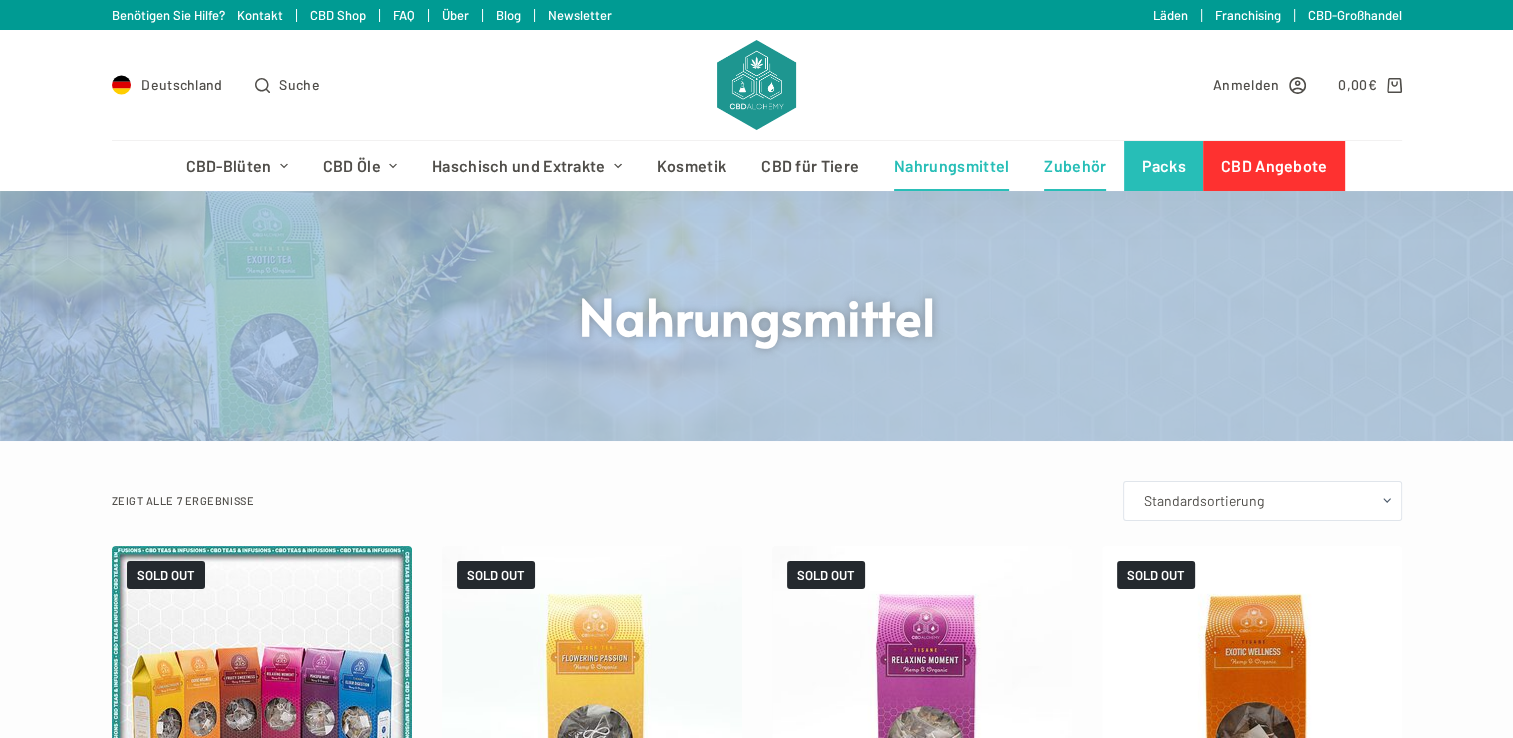 click on "Zubehör" at bounding box center (1075, 166) 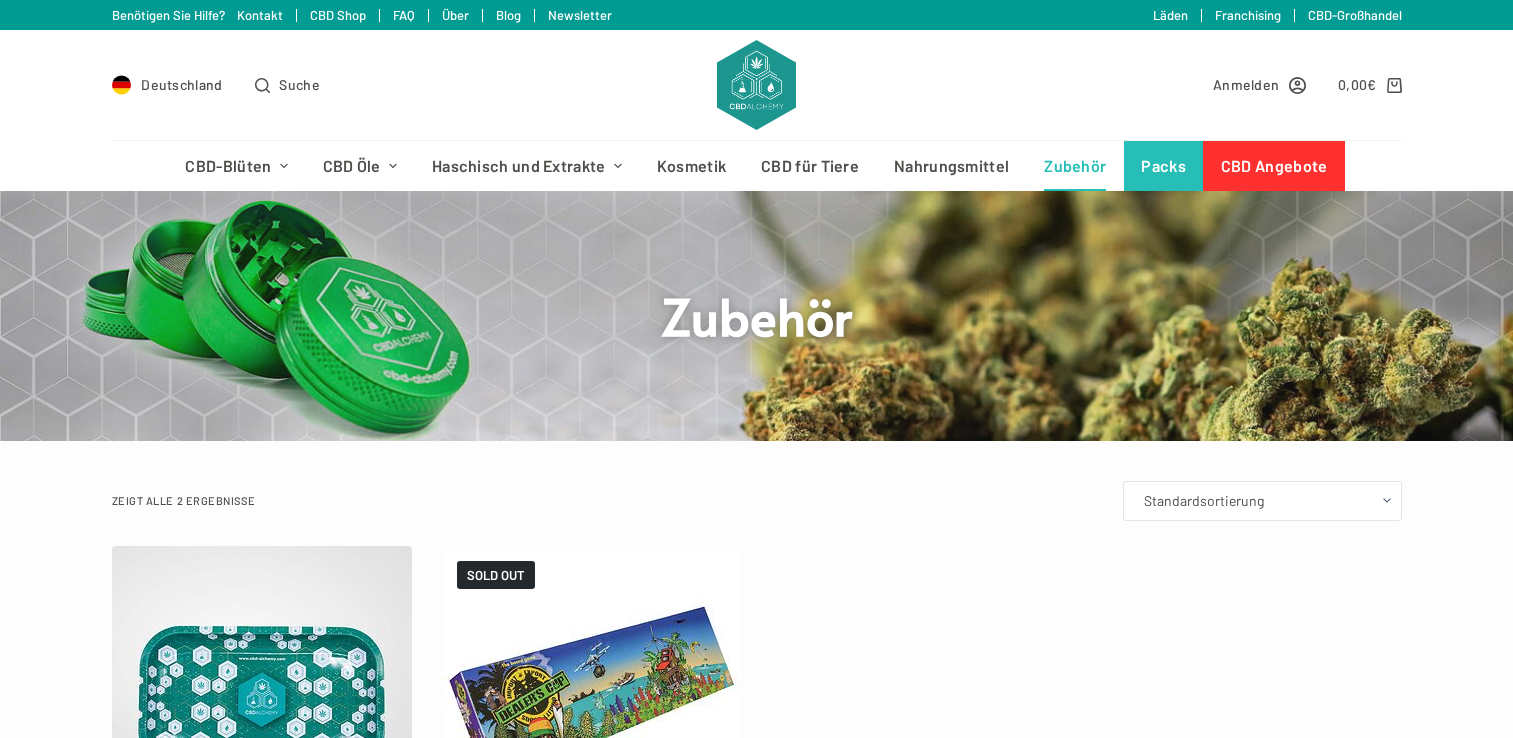 scroll, scrollTop: 0, scrollLeft: 0, axis: both 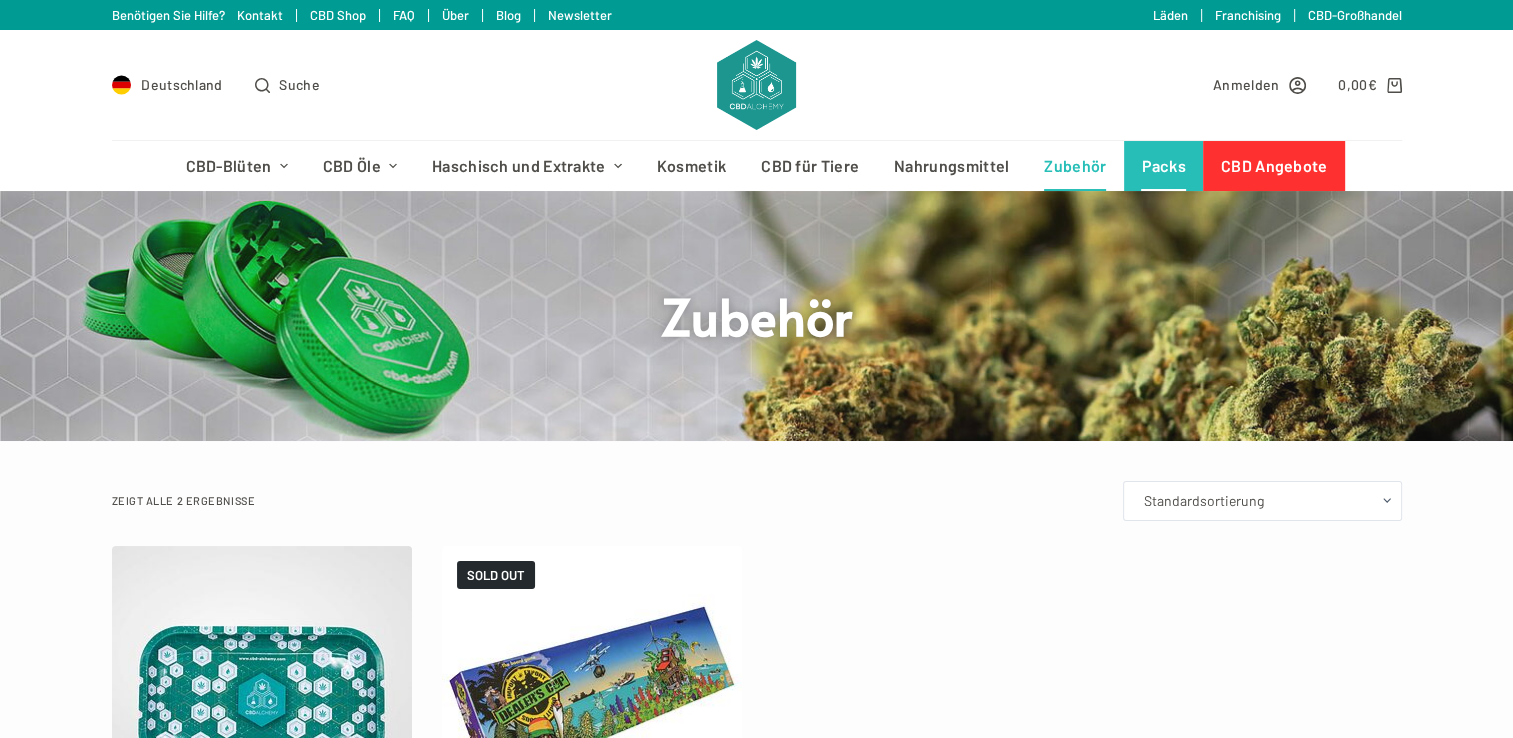 click on "Packs" at bounding box center [1164, 166] 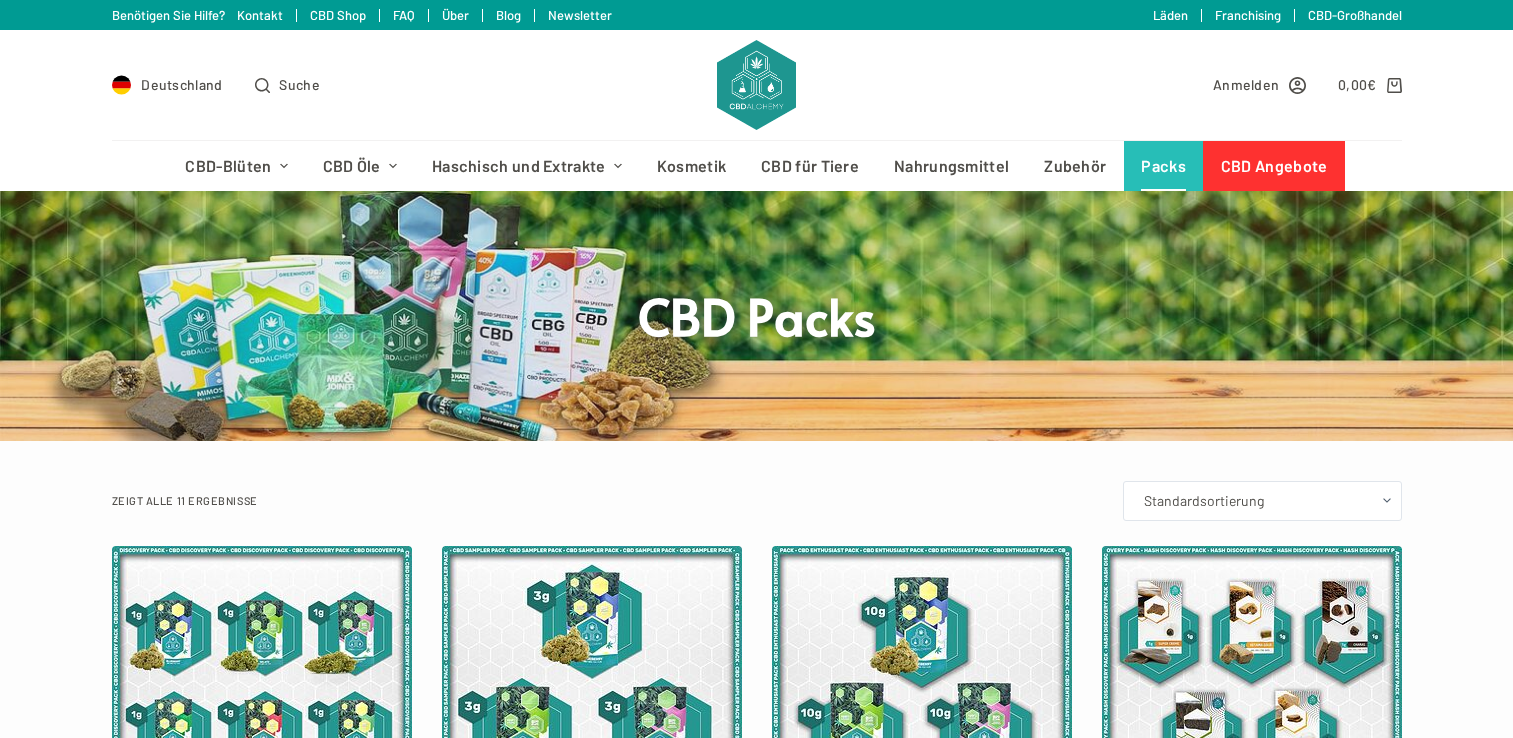 scroll, scrollTop: 0, scrollLeft: 0, axis: both 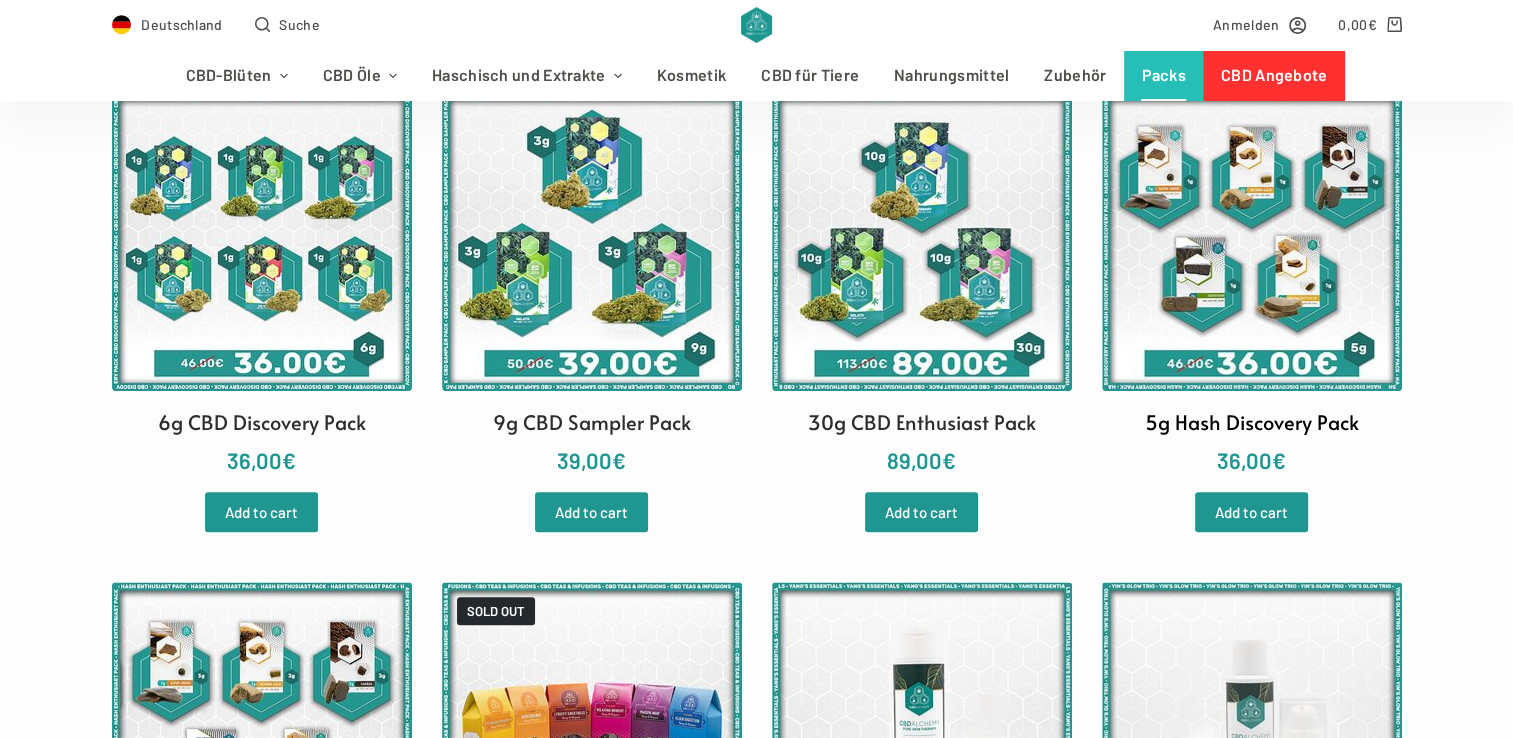 click at bounding box center [1252, 241] 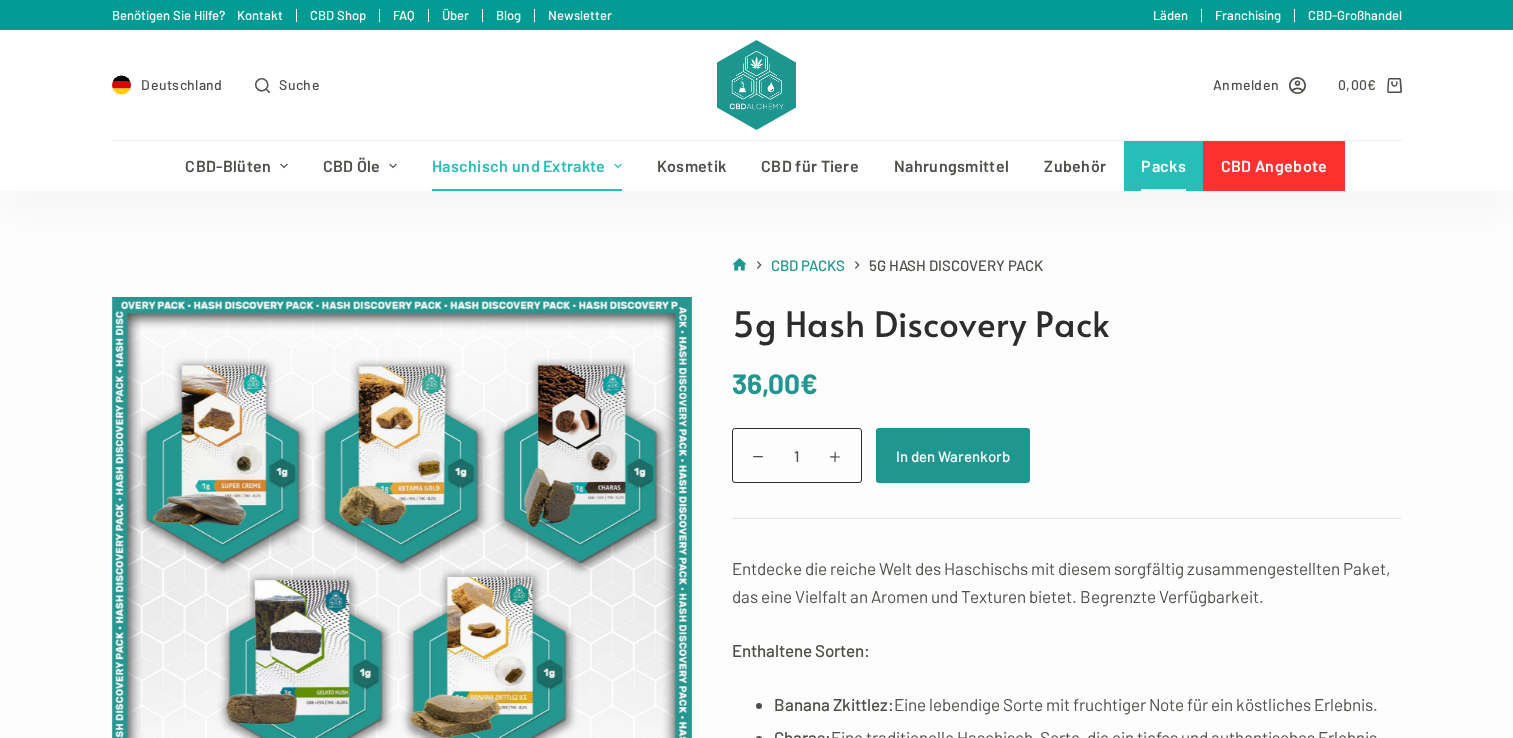 scroll, scrollTop: 0, scrollLeft: 0, axis: both 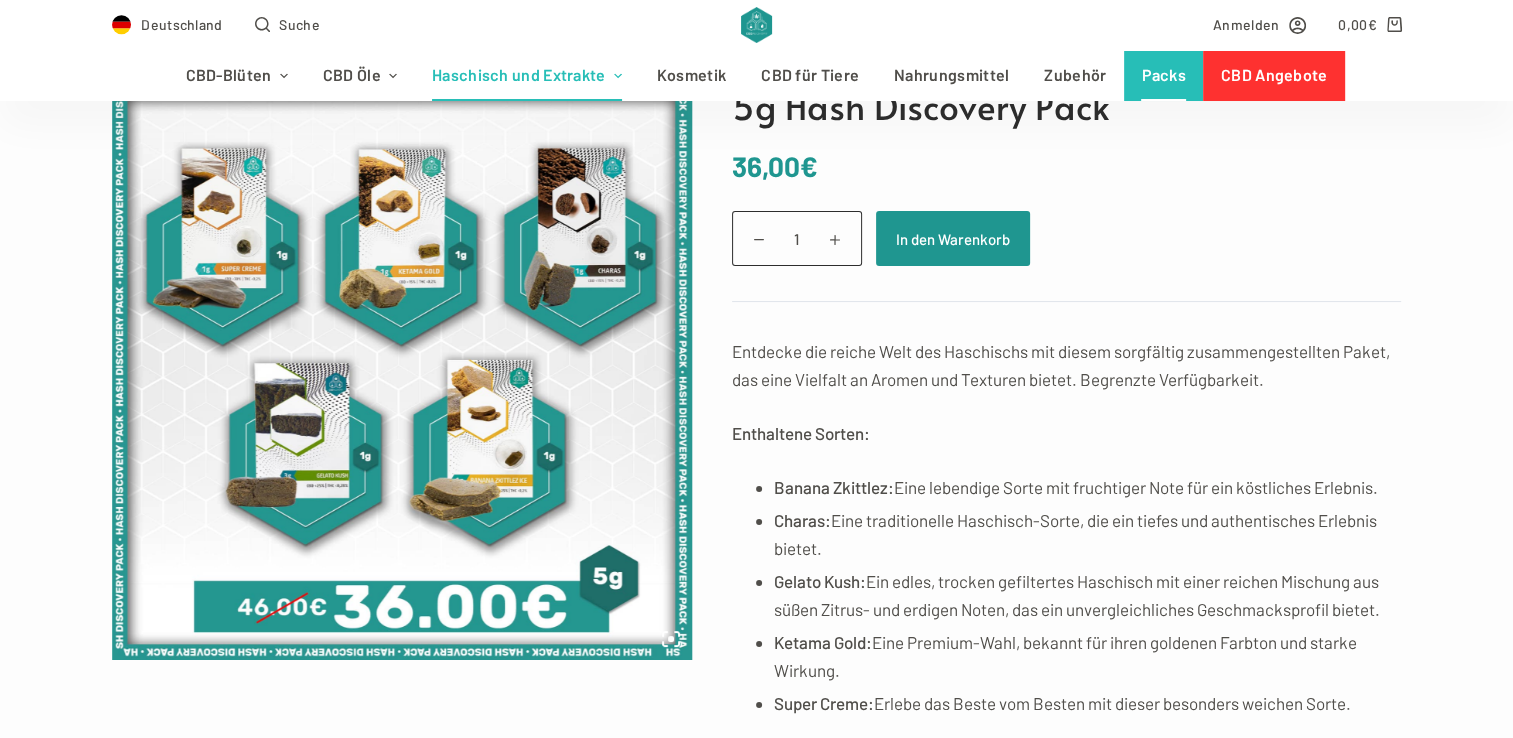 drag, startPoint x: 1491, startPoint y: 117, endPoint x: 1493, endPoint y: 74, distance: 43.046486 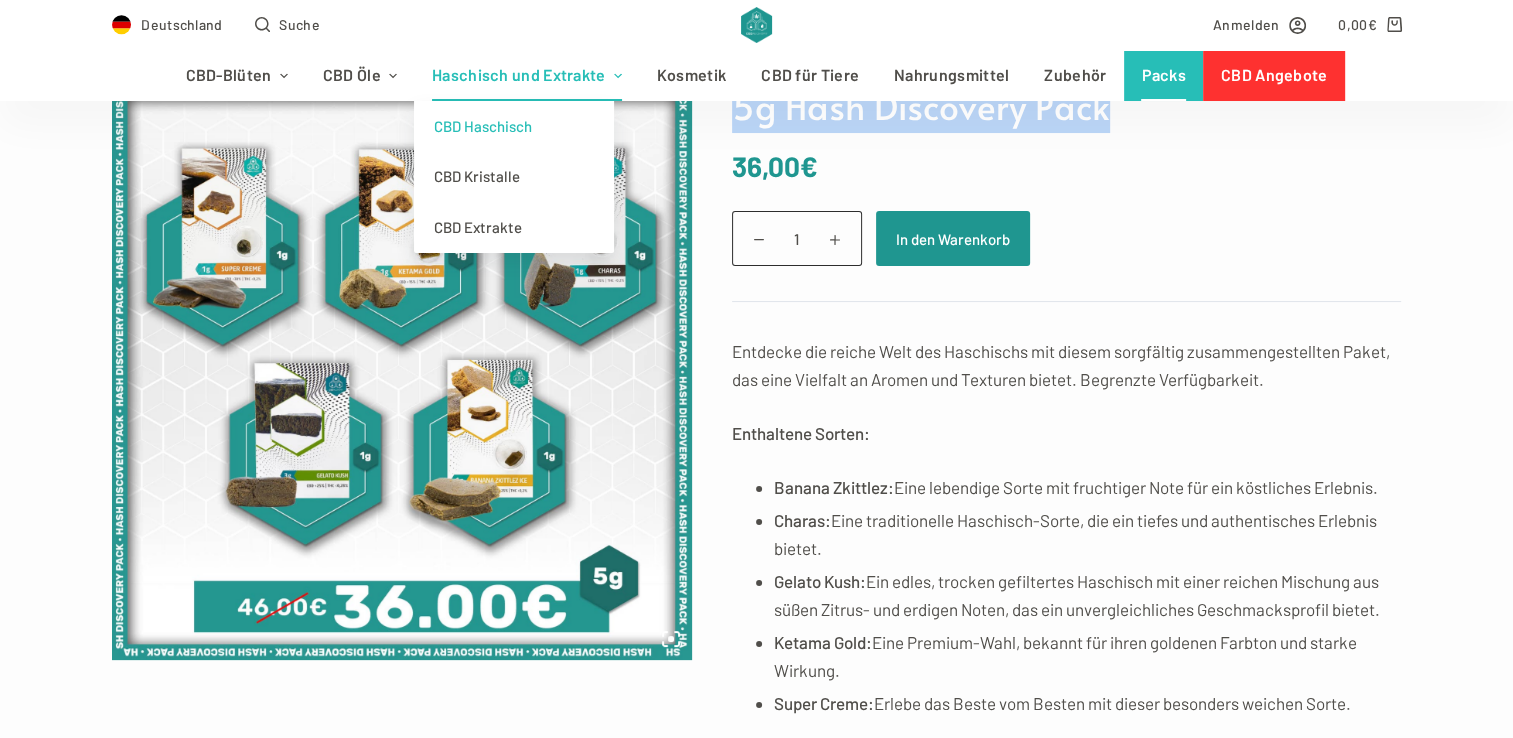 click on "Haschisch und Extrakte" at bounding box center [526, 76] 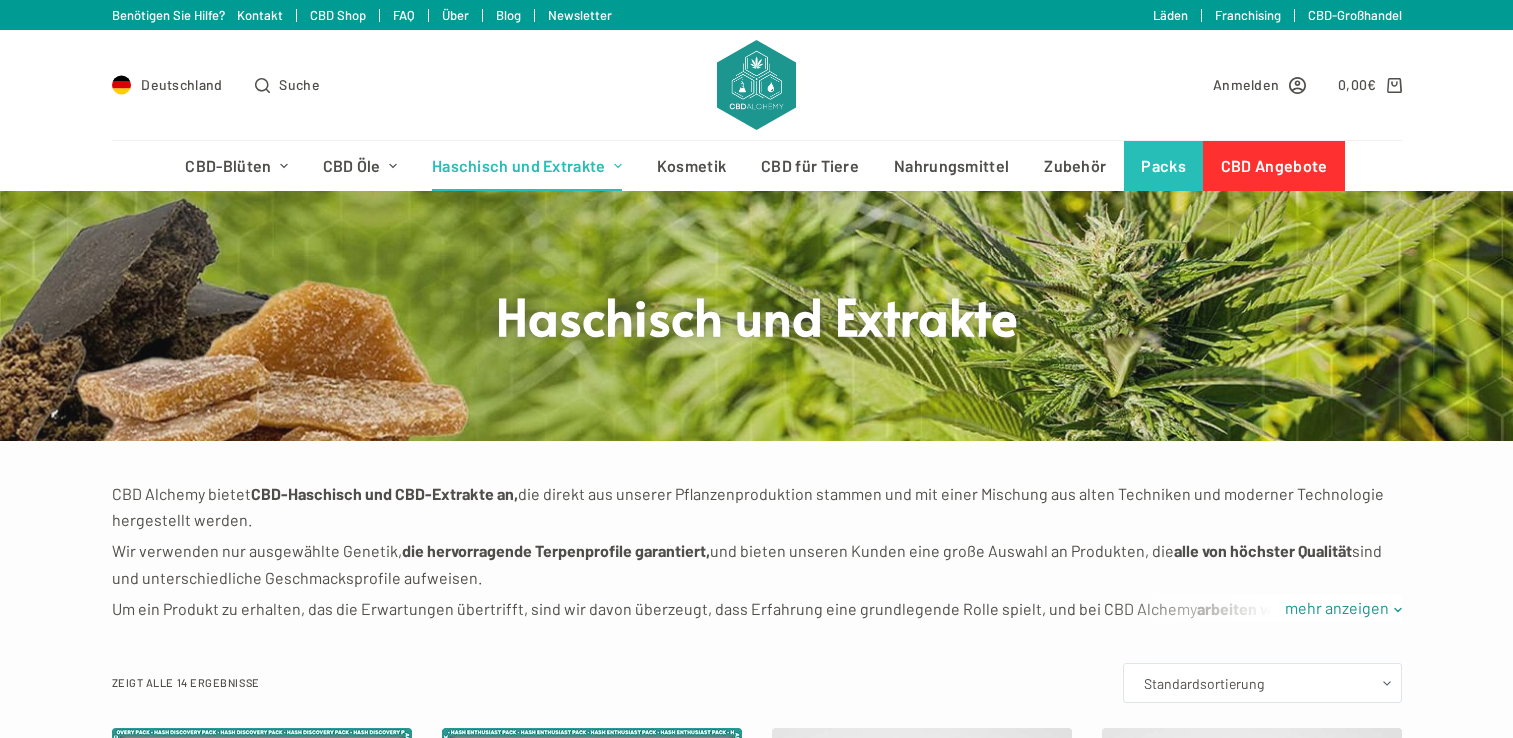 scroll, scrollTop: 0, scrollLeft: 0, axis: both 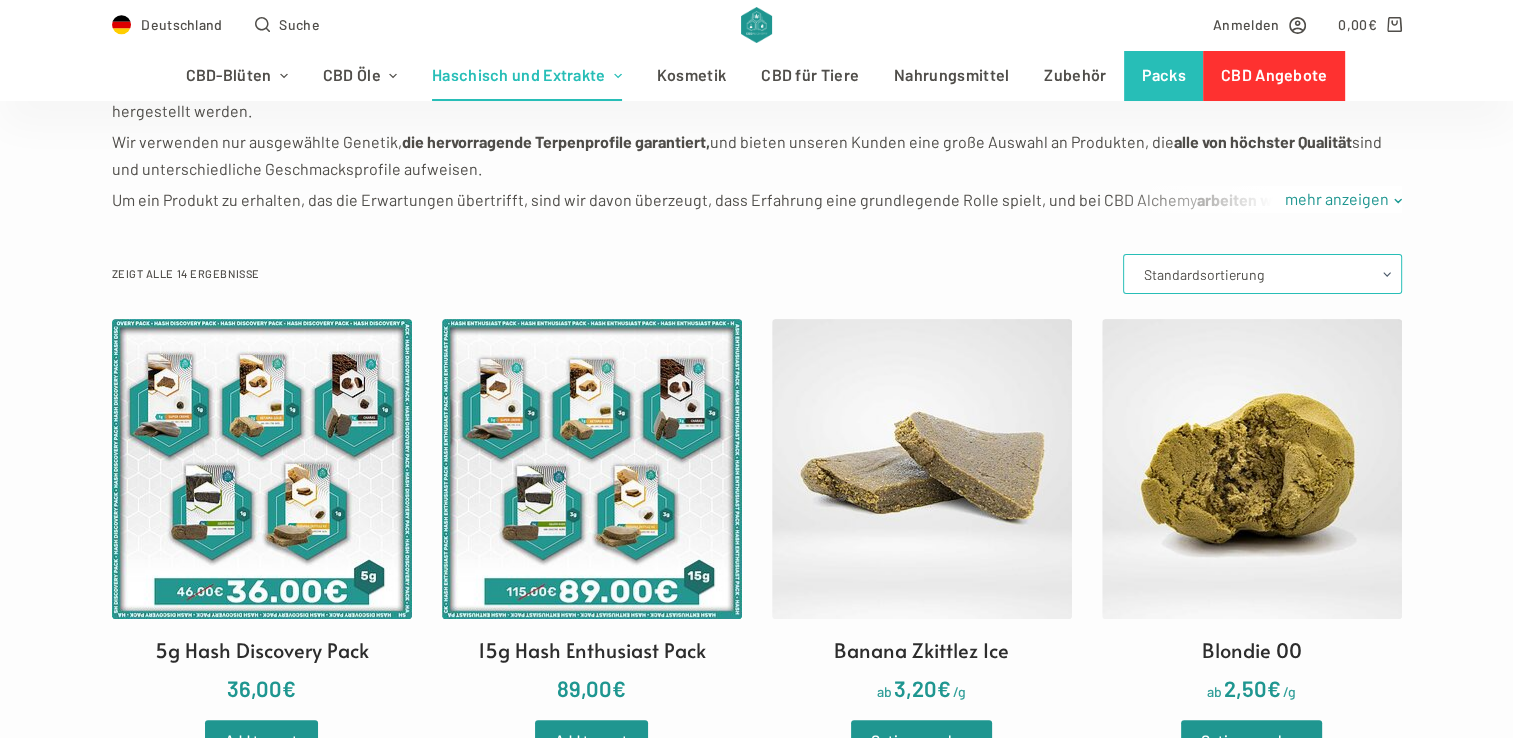 click on "Standardsortierung
Nach Beliebtheit sortiert
Sortieren nach neuesten
Nach Preis sortiert: niedrig nach hoch
Nach Preis sortiert: hoch nach niedrig" at bounding box center [1262, 274] 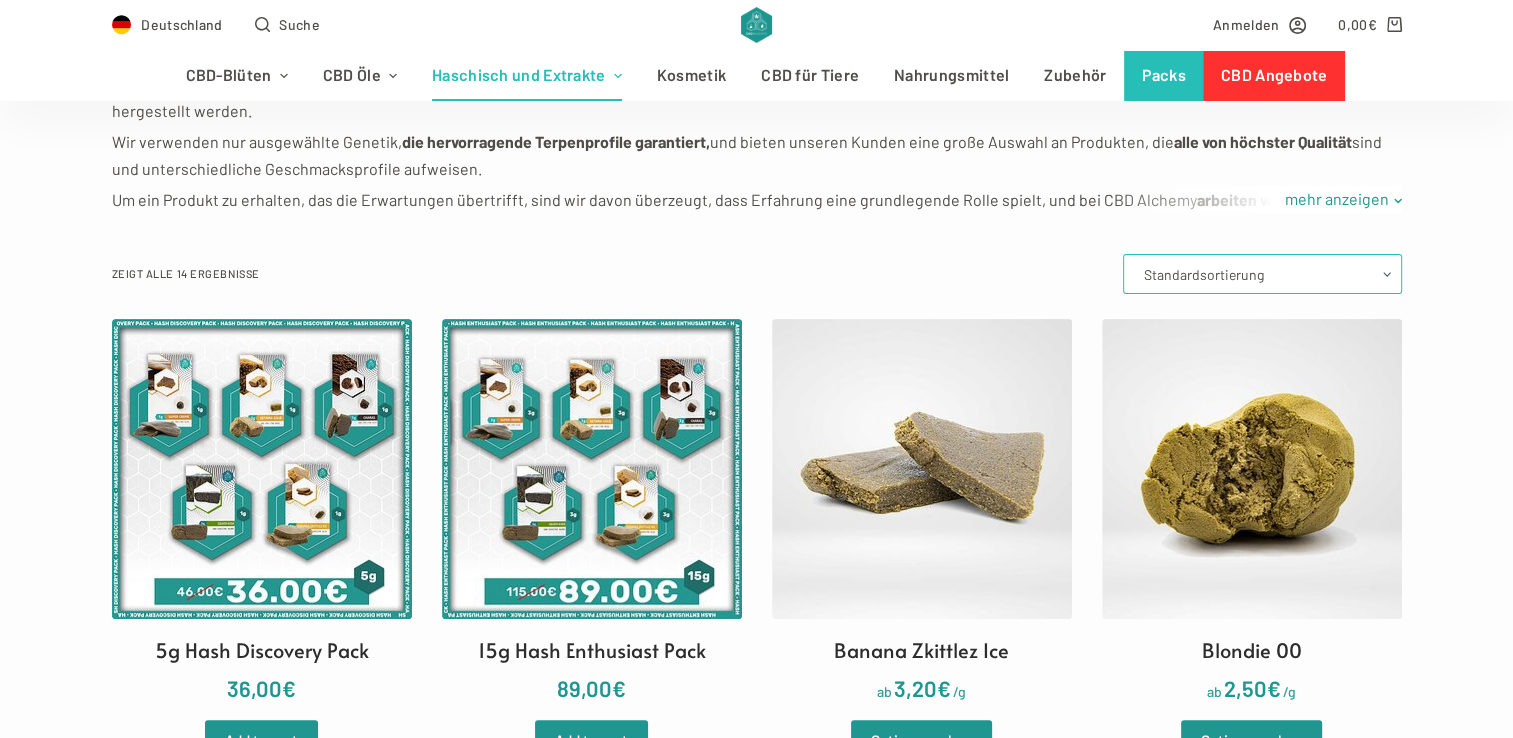 select on "date" 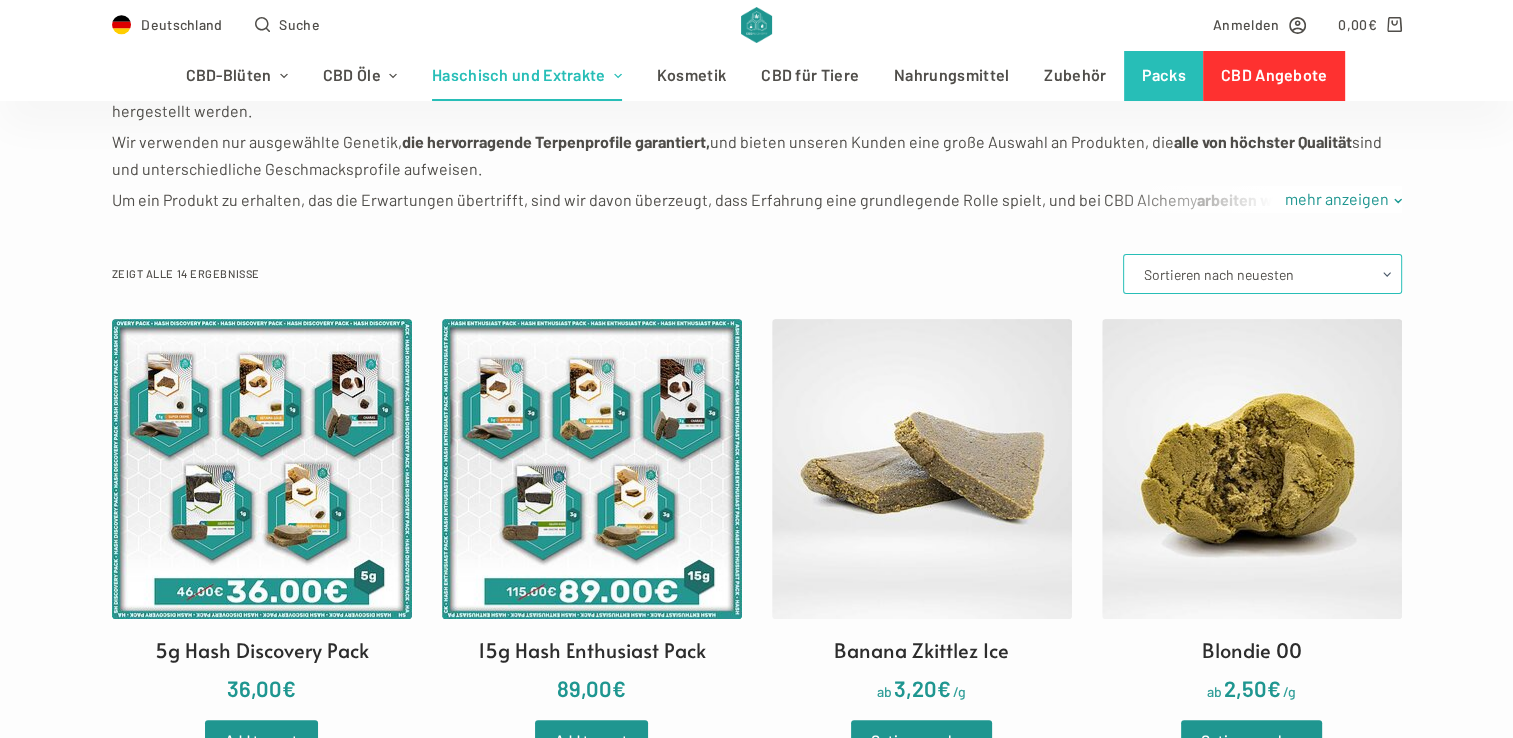 click on "Standardsortierung
Nach Beliebtheit sortiert
Sortieren nach neuesten
Nach Preis sortiert: niedrig nach hoch
Nach Preis sortiert: hoch nach niedrig" at bounding box center (1262, 274) 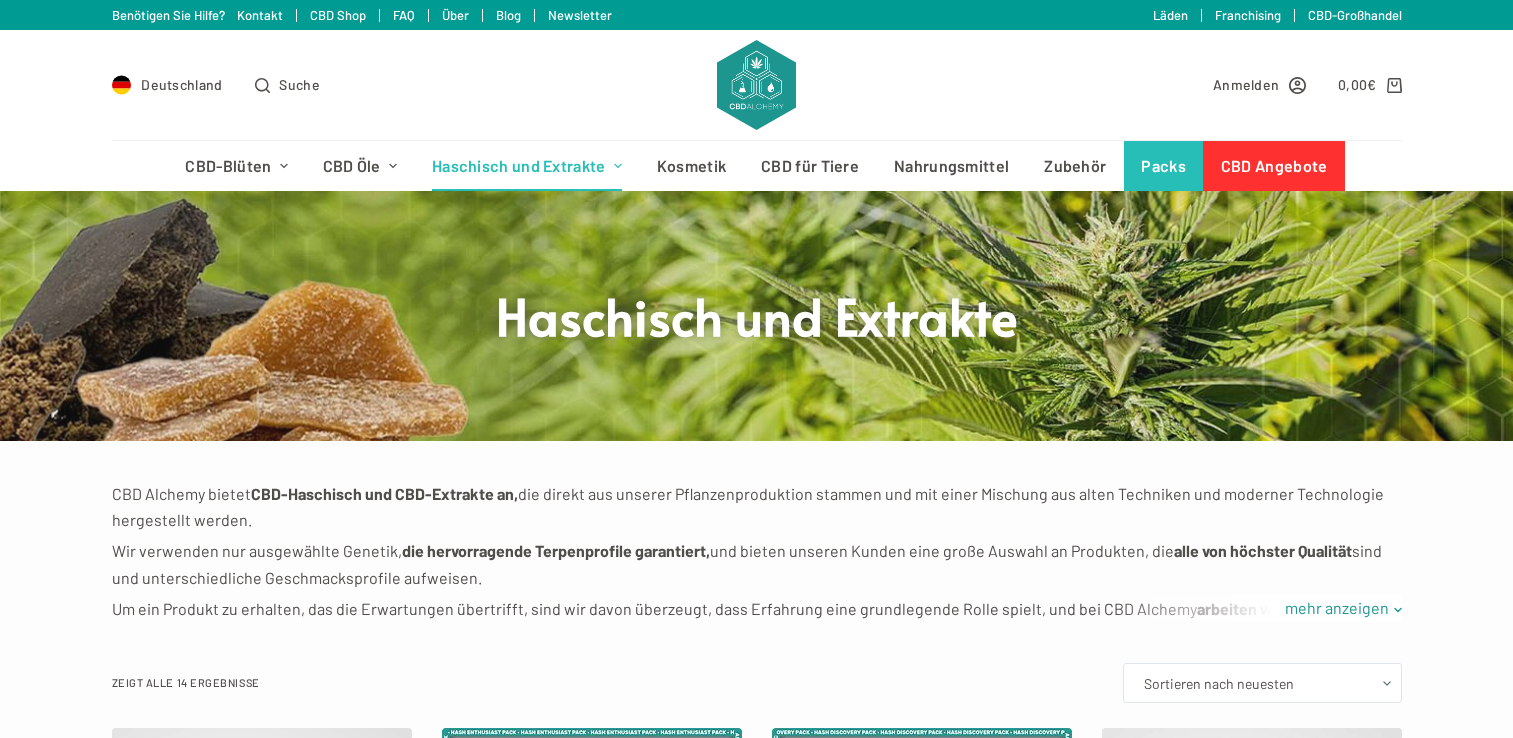 scroll, scrollTop: 0, scrollLeft: 0, axis: both 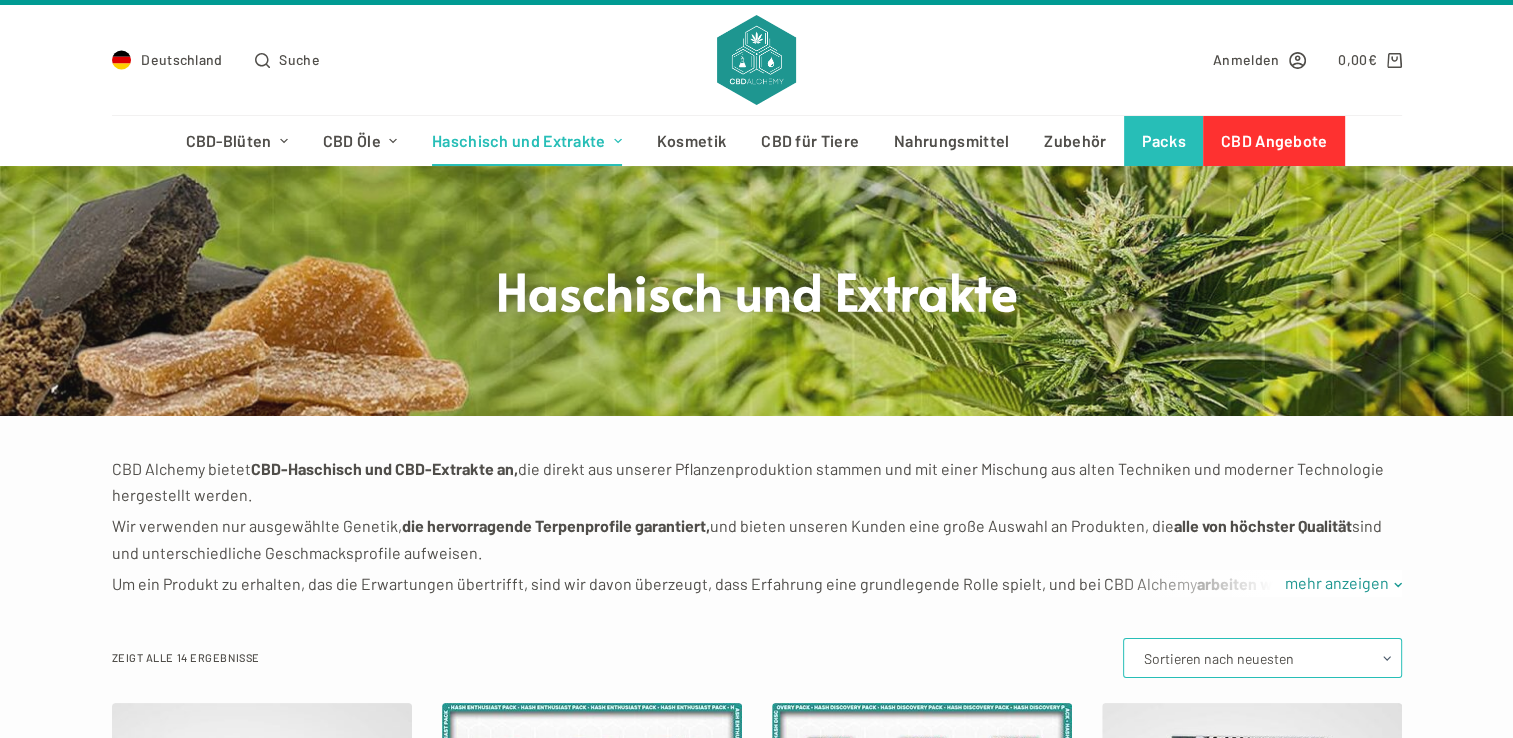 click on "Standardsortierung
Nach Beliebtheit sortiert
Sortieren nach neuesten
Nach Preis sortiert: niedrig nach hoch
Nach Preis sortiert: hoch nach niedrig" at bounding box center [1262, 658] 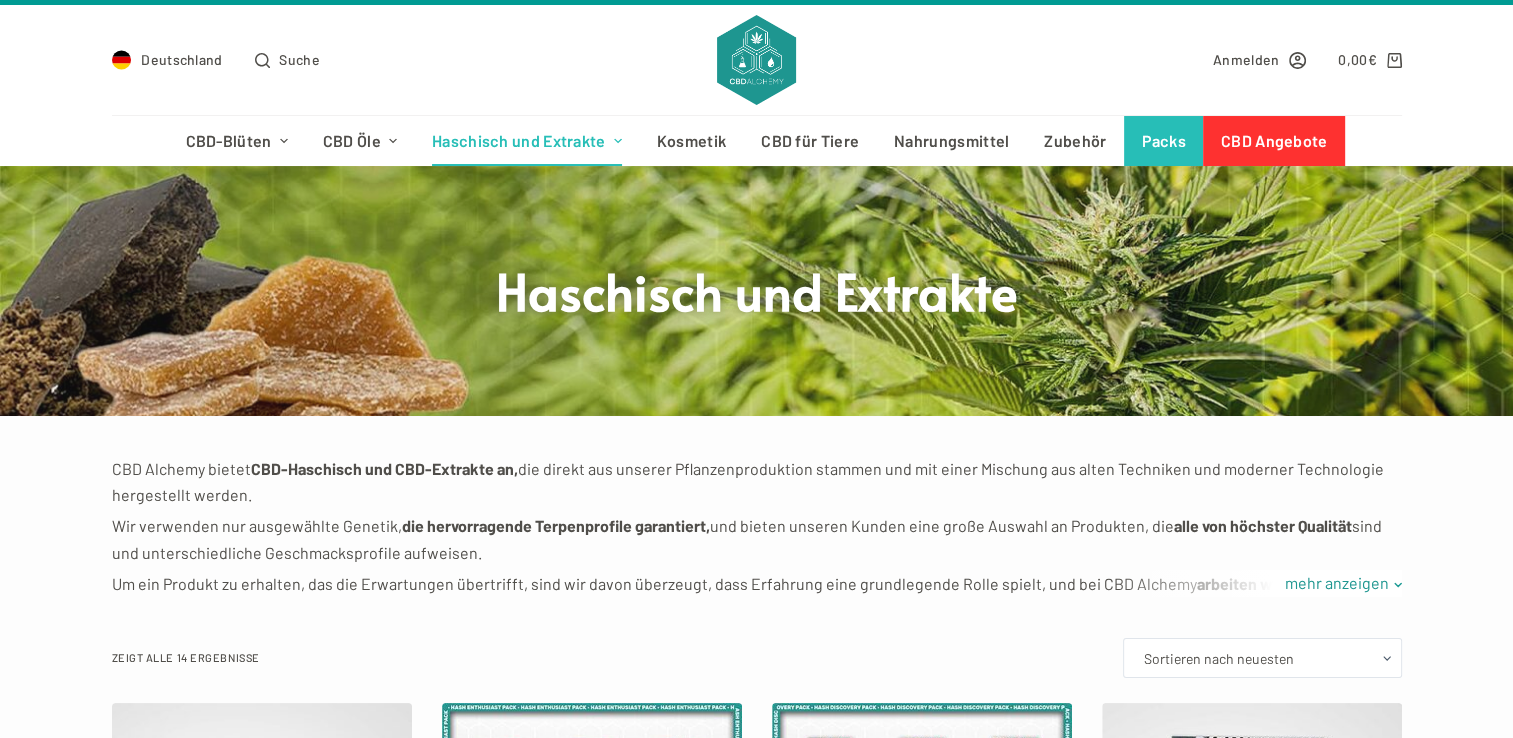 click on "Haschisch und Extrakte
CBD Alchemy bietet  CBD-Haschisch und CBD-Extrakte an,  die direkt aus unserer Pflanzenproduktion stammen und mit einer Mischung aus alten Techniken und moderner Technologie hergestellt werden.
Wir verwenden nur ausgewählte Genetik,  die hervorragende Terpenprofile garantiert,  und bieten unseren Kunden eine große Auswahl an Produkten, die  alle von höchster Qualität  sind und unterschiedliche Geschmacksprofile aufweisen.
Um ein Produkt zu erhalten, das die Erwartungen übertrifft, sind wir davon überzeugt, dass Erfahrung eine grundlegende Rolle spielt, und bei CBD Alchemy  arbeiten wir seit 1997 mit Cannabis.
mehr anzeigen
Filter
Zeigt alle 14 Ergebnisse
Standardsortierung
Nach Beliebtheit sortiert
Sortieren nach neuesten
Nach Preis sortiert: niedrig nach hoch
Nach Preis sortiert: hoch nach niedrig
Gelato Kush Gefiltert
ab  2,88  € /g
Optionen sehen
€" at bounding box center (756, 1489) 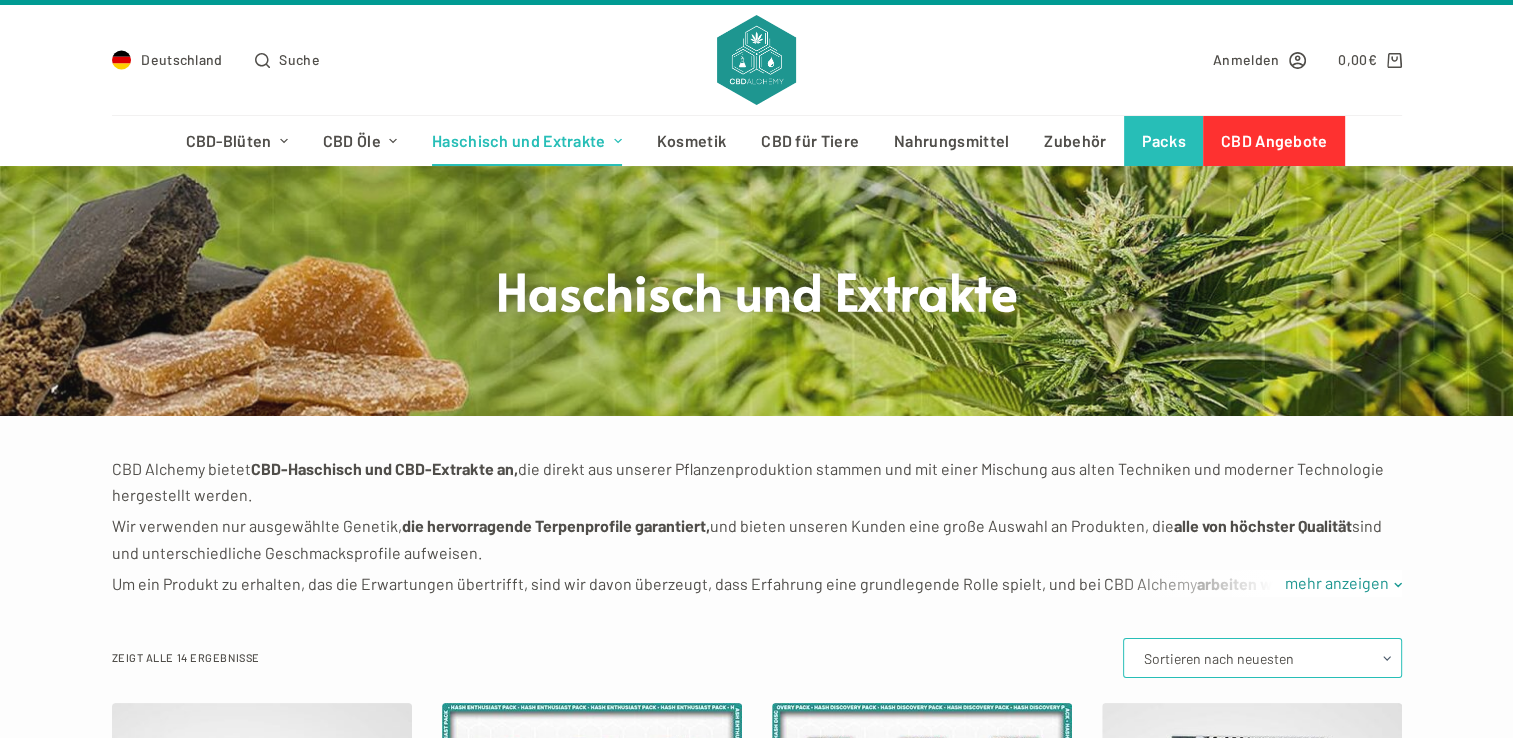 click on "Standardsortierung
Nach Beliebtheit sortiert
Sortieren nach neuesten
Nach Preis sortiert: niedrig nach hoch
Nach Preis sortiert: hoch nach niedrig" at bounding box center (1262, 658) 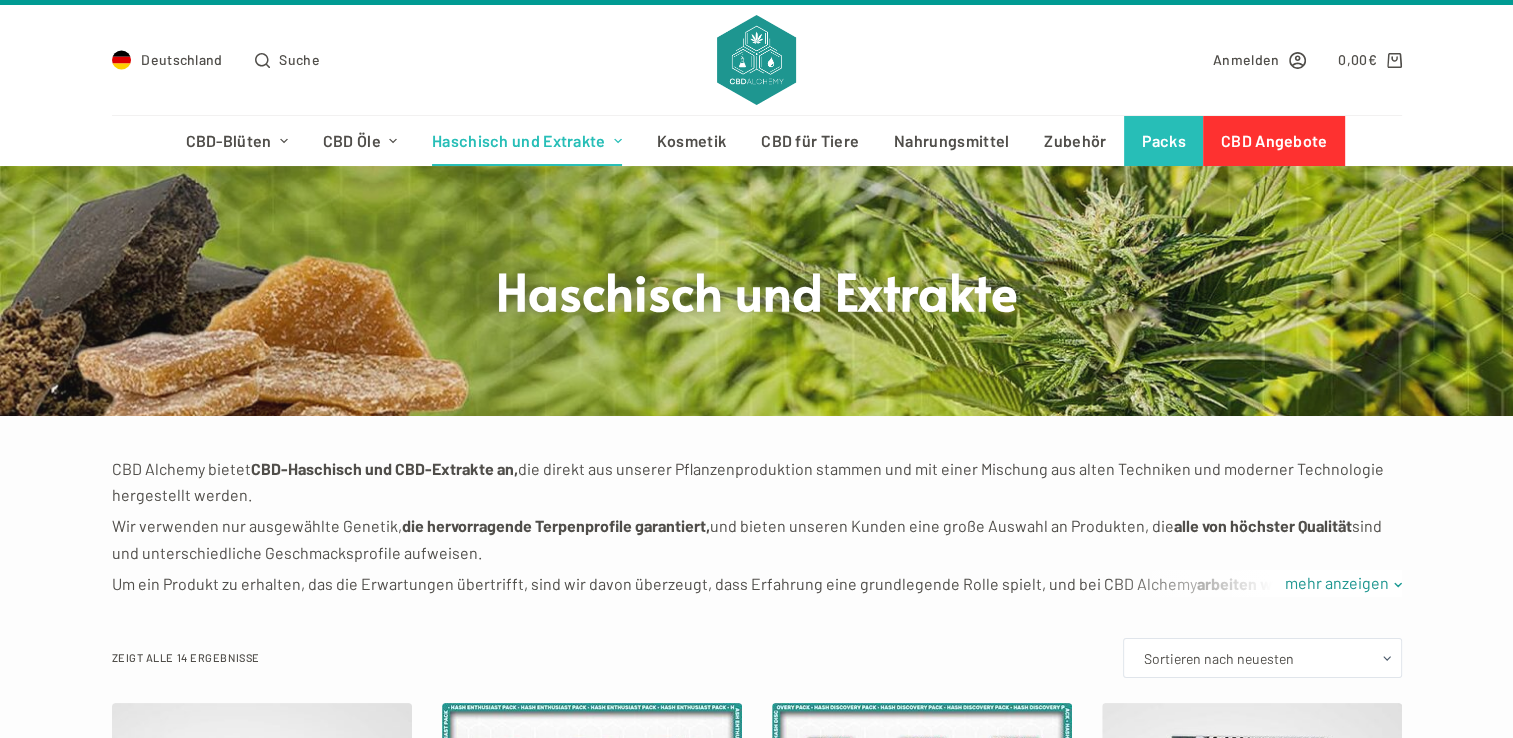 click on "Anmelden
0,00  €
0" at bounding box center [1104, 60] 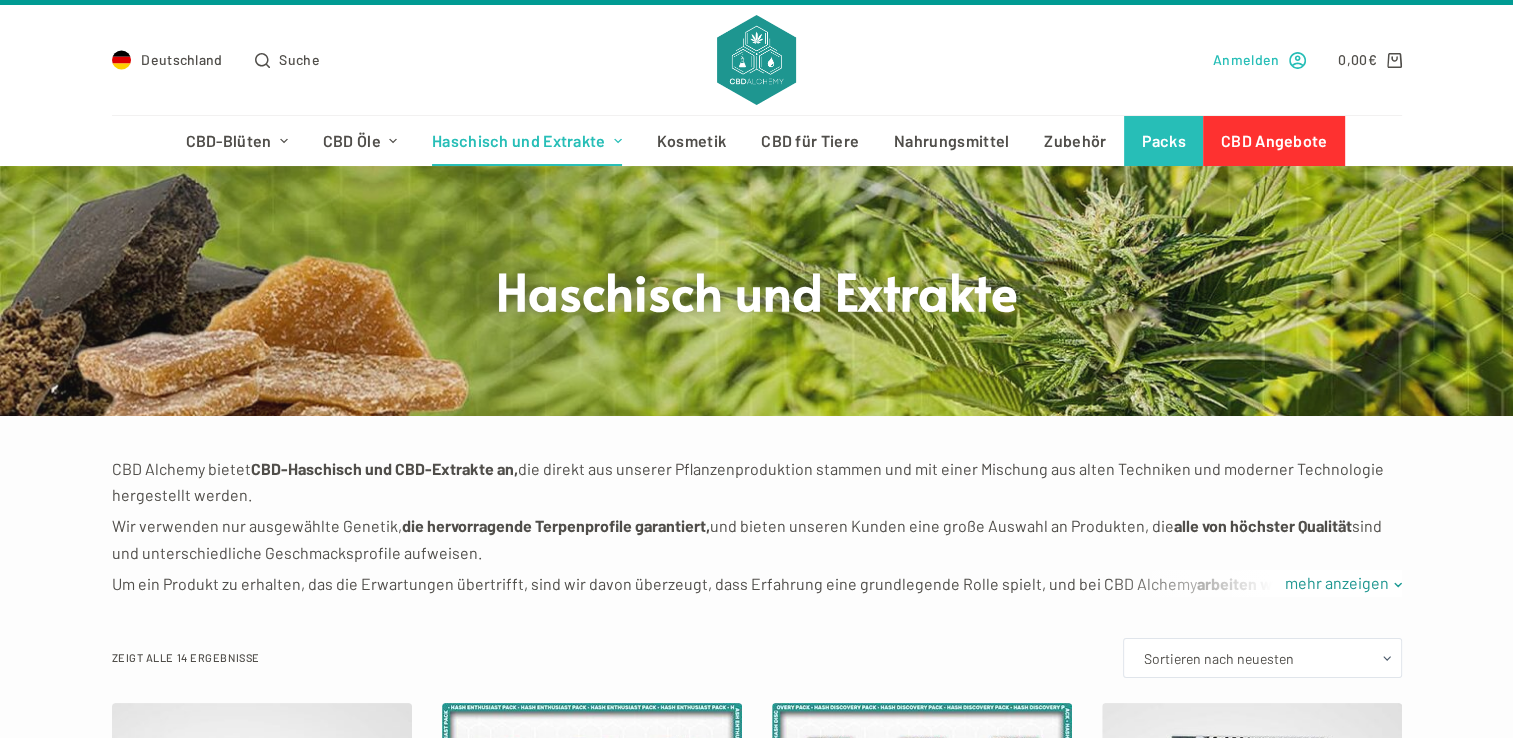 click on "Anmelden" at bounding box center (1246, 59) 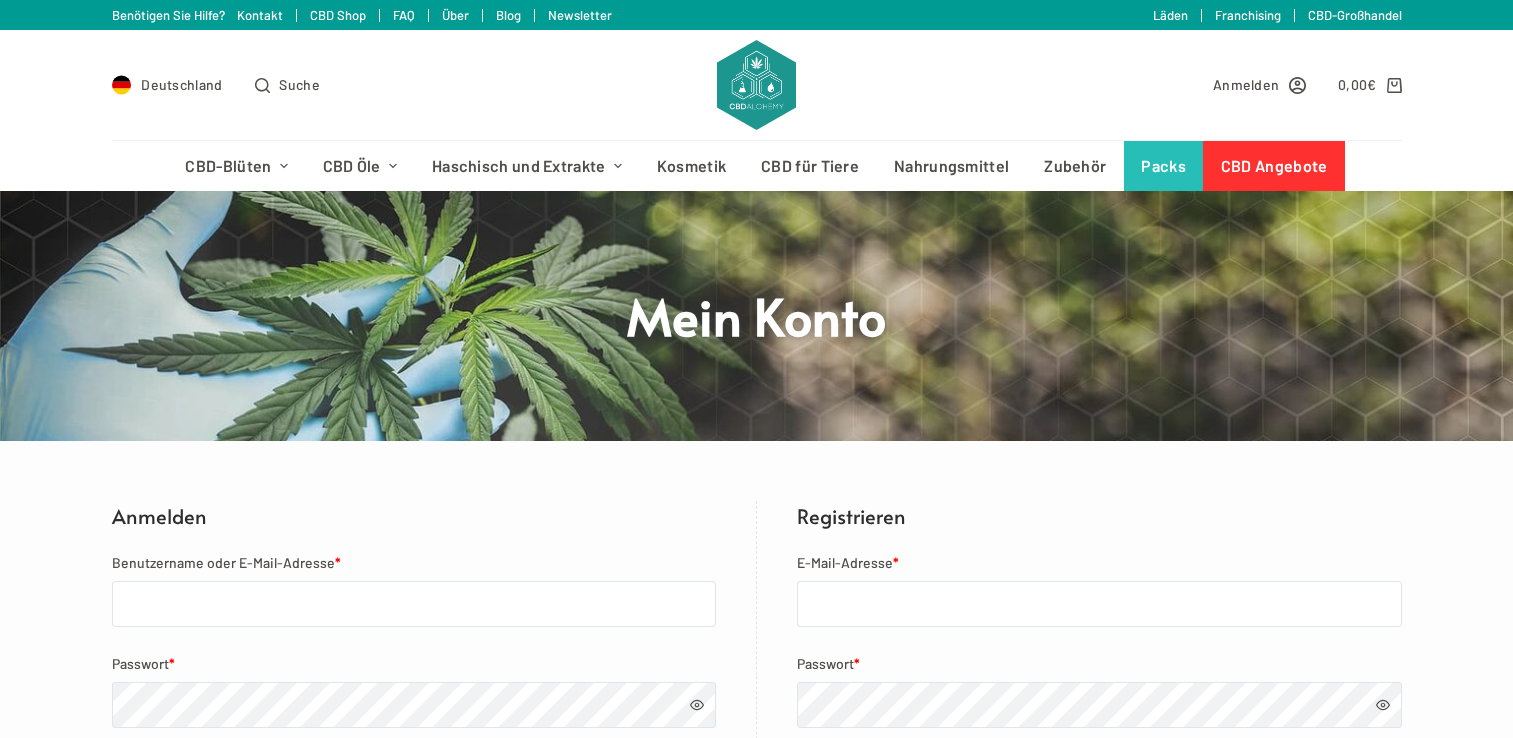 scroll, scrollTop: 0, scrollLeft: 0, axis: both 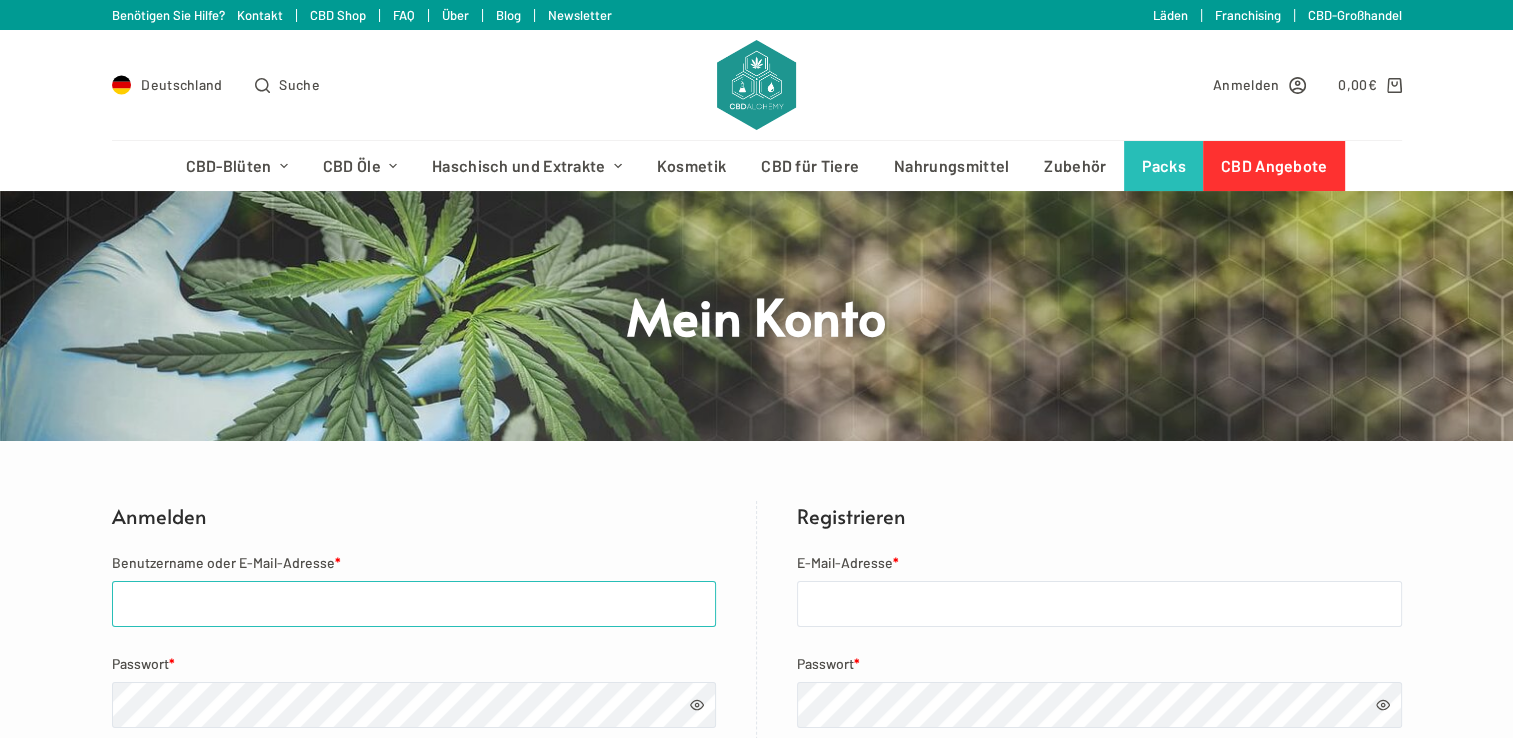 click on "Benutzername oder E-Mail-Adresse  *" at bounding box center (414, 604) 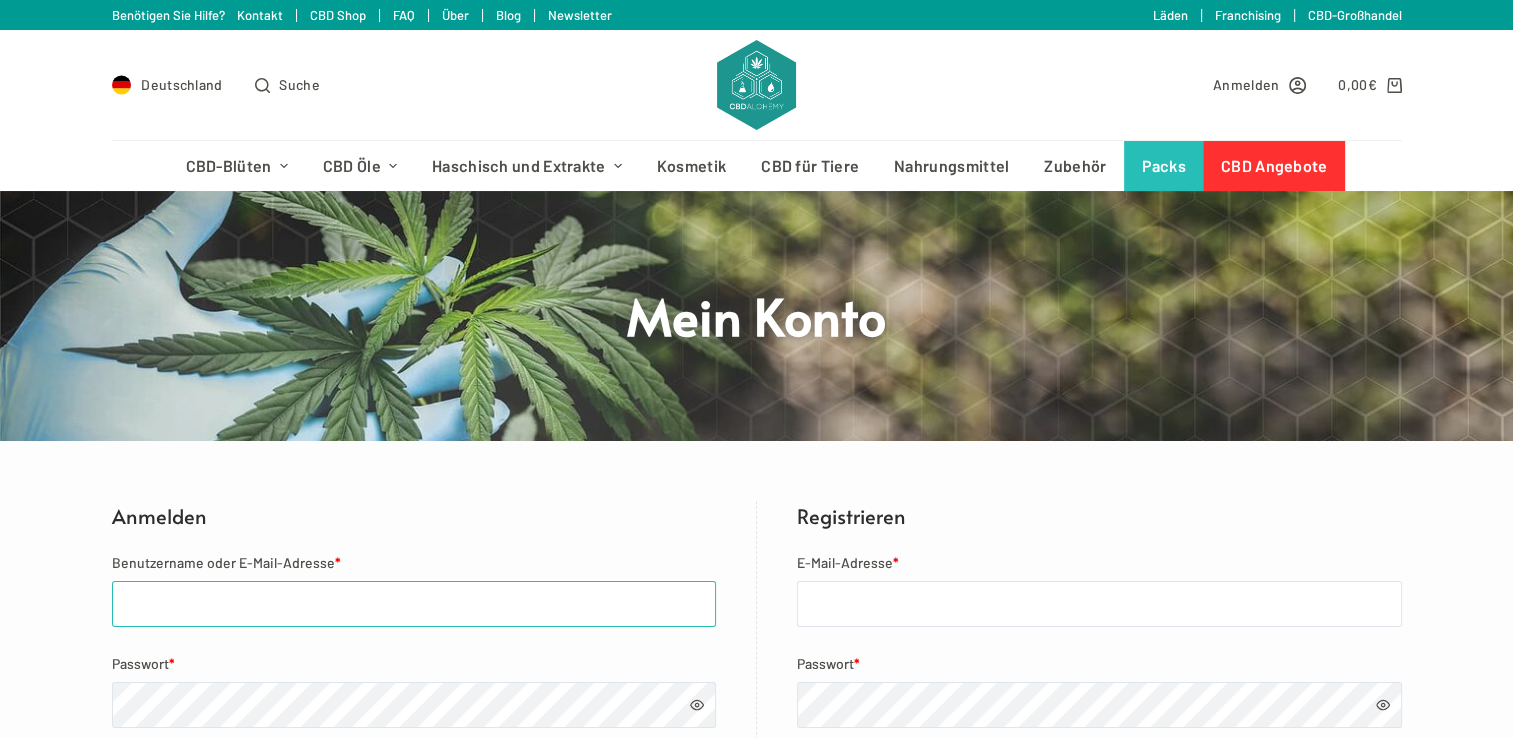 type on "christopher_hellmann_91091@web.de" 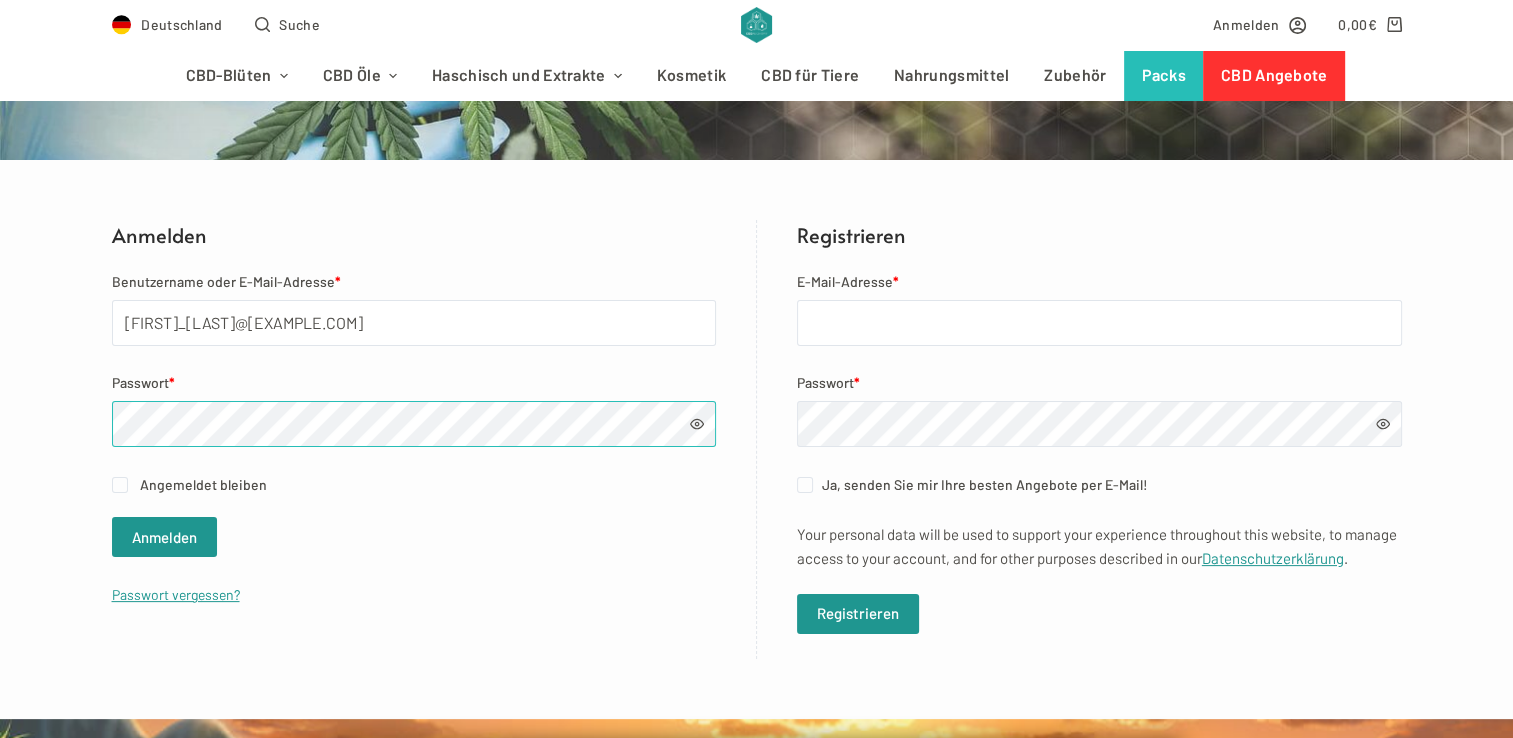 scroll, scrollTop: 292, scrollLeft: 0, axis: vertical 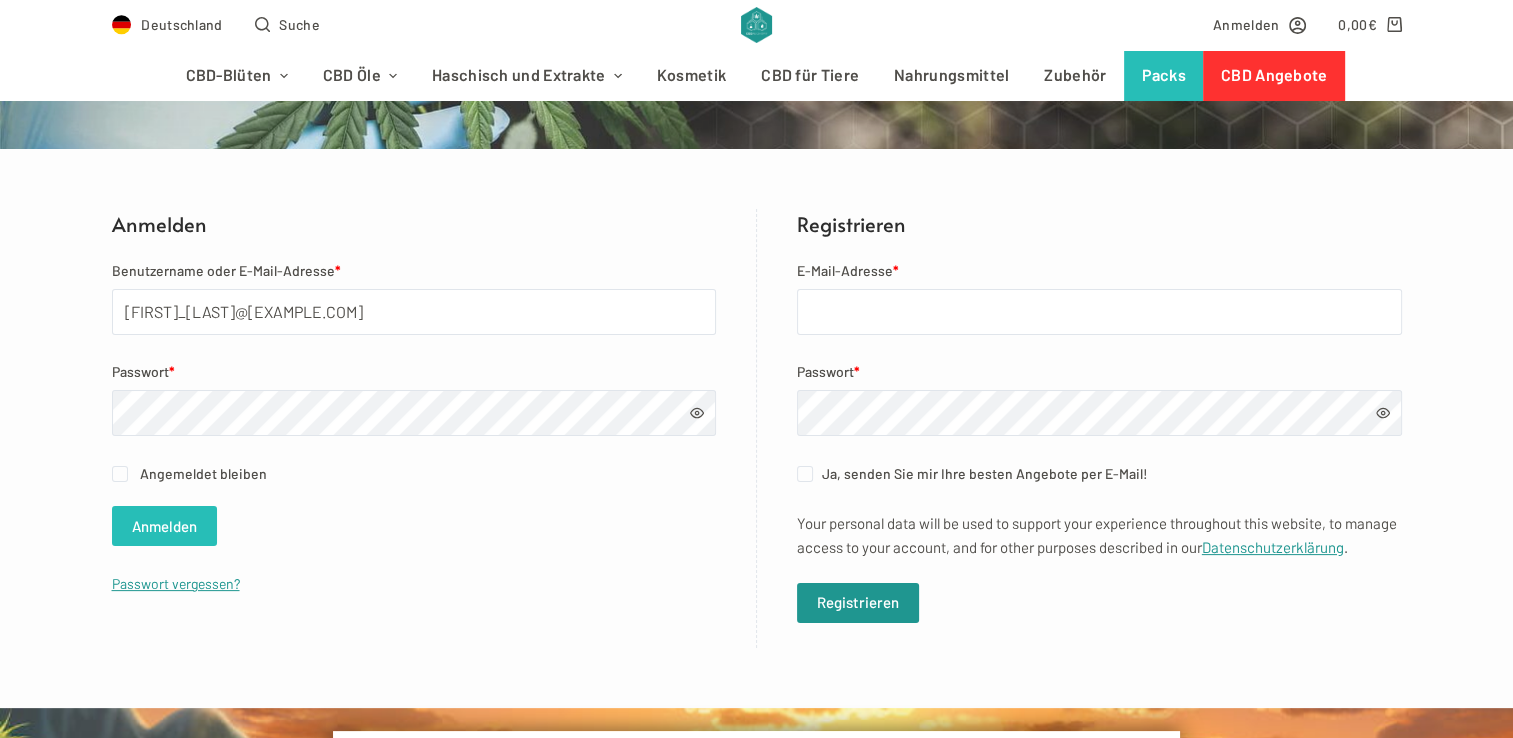 click on "Anmelden" at bounding box center (164, 526) 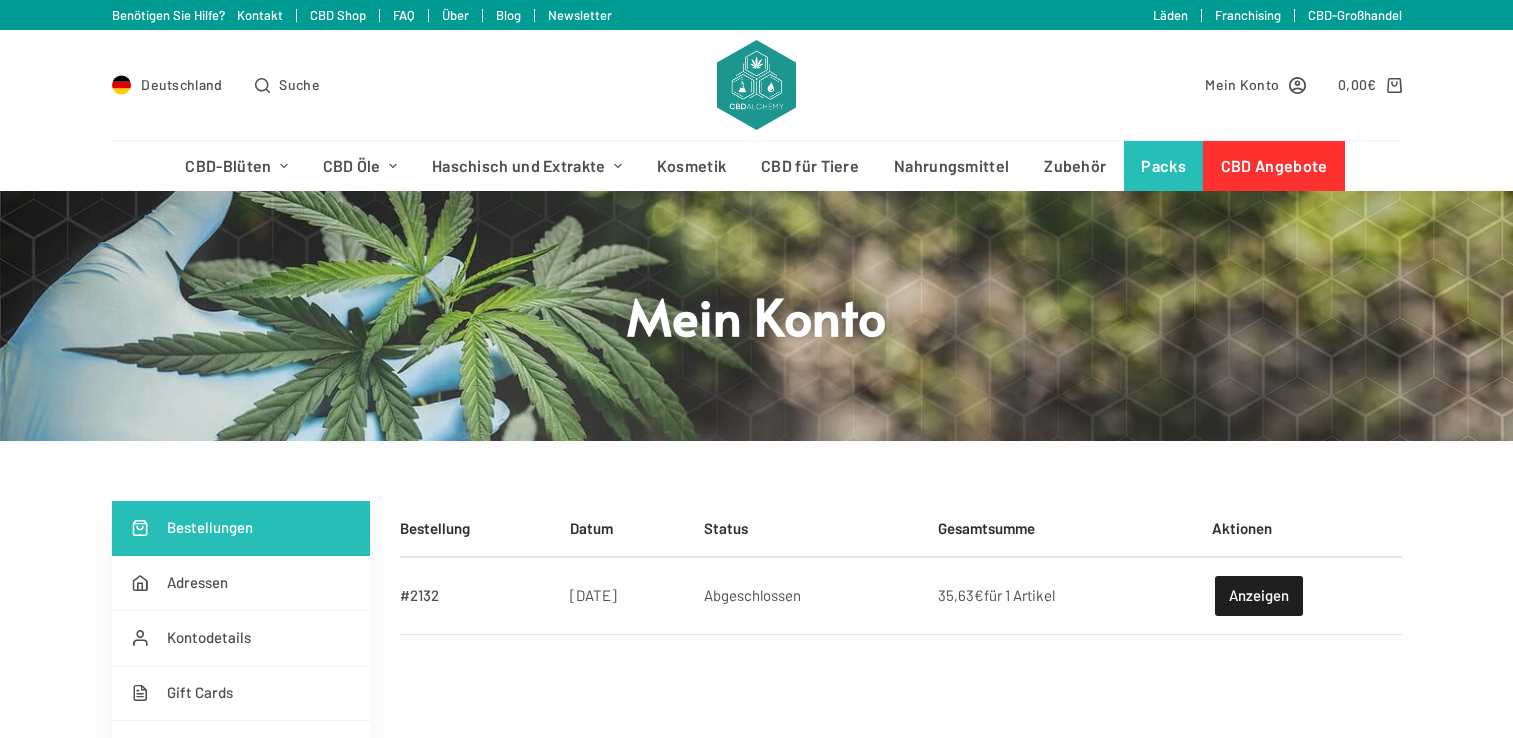 scroll, scrollTop: 0, scrollLeft: 0, axis: both 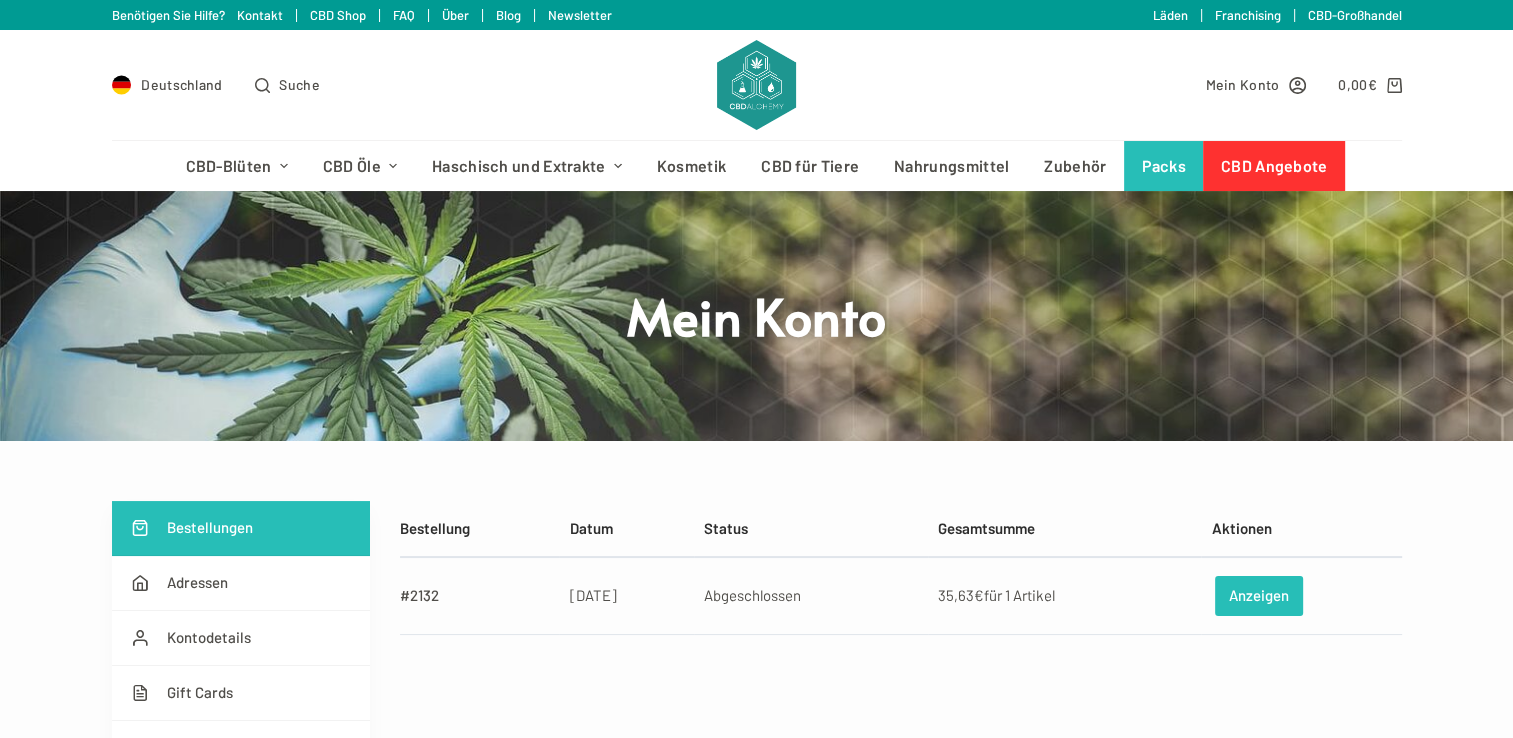 click on "Anzeigen" at bounding box center (1258, 596) 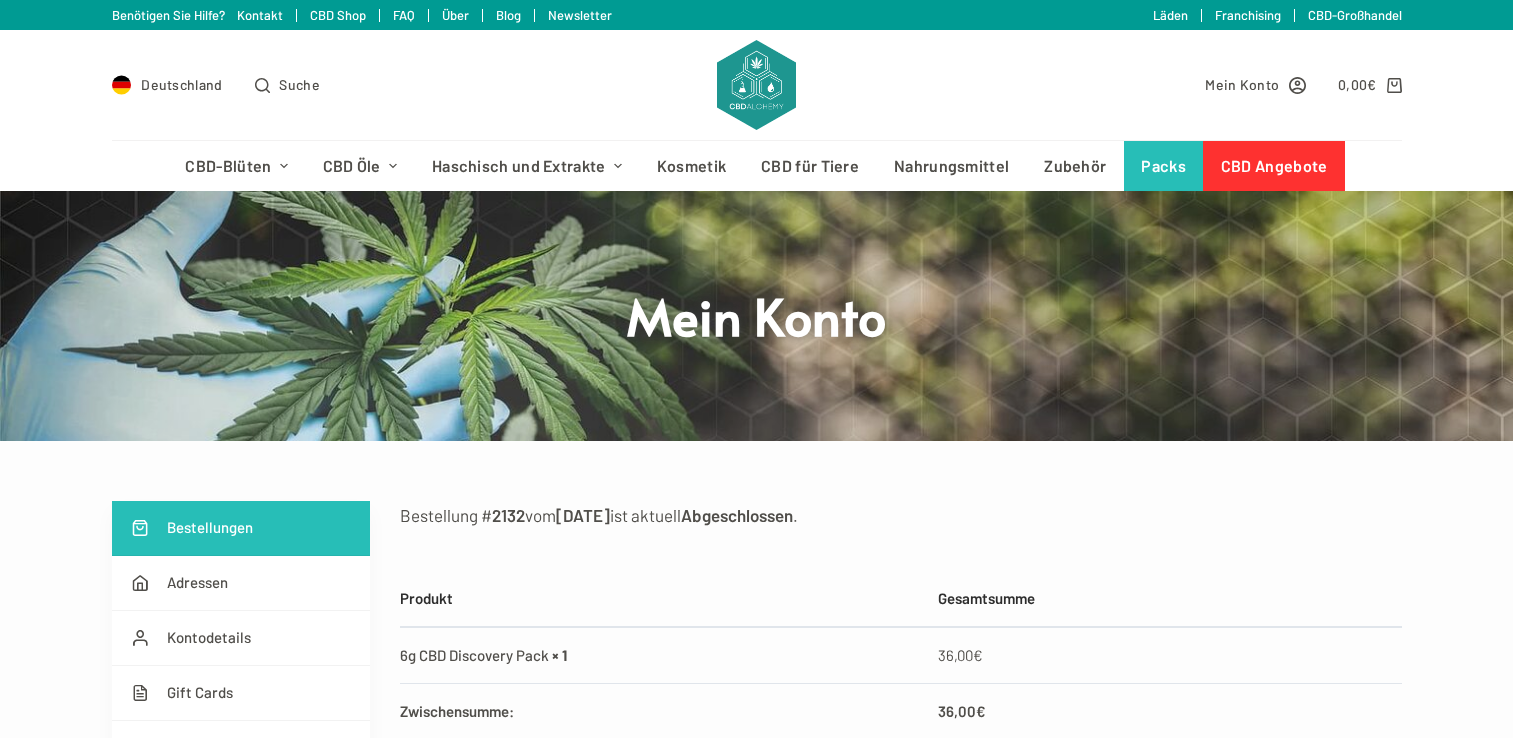 scroll, scrollTop: 0, scrollLeft: 0, axis: both 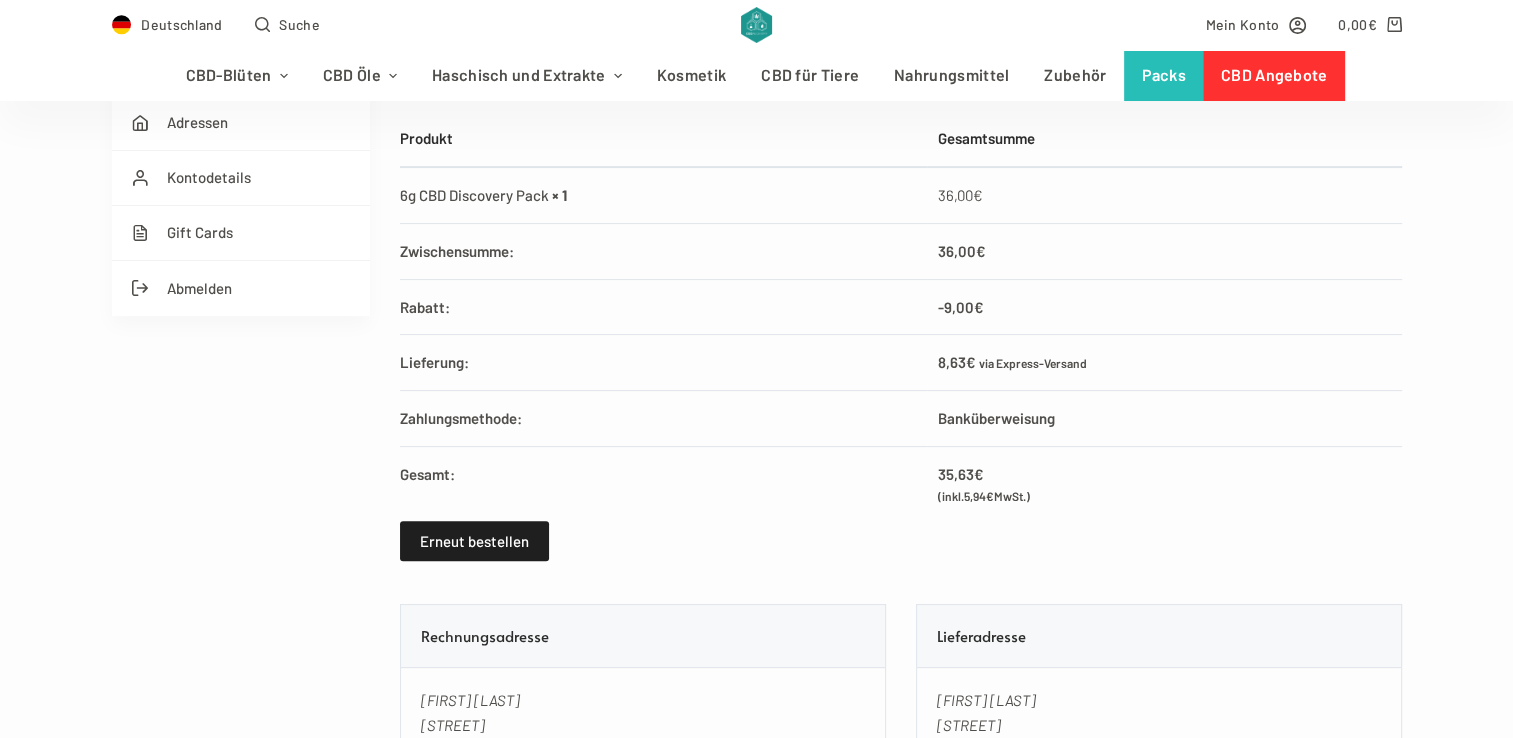 click on "Bestellungen
Adressen
Kontodetails
Gift Cards
Abmelden
Bestellung # 2132  vom  07.07.2025  ist aktuell  Abgeschlossen .
Bestelldetails
Produkt
Gesamtsumme
6g CBD Discovery Pack   × 1
36,00  €
Zwischensumme:
36,00  €
Rabatt:
- 9,00  €
Lieferung:
8,63  €   via Express-Versand
Zahlungsmethode:
Banküberweisung
Gesamt:
35,63  €   (inkl.  5,94  €  MwSt.)
Erneut bestellen
Rechnungsadresse
Christopher Hellmann In der Hut 47 91083 Baiersdorf
+4991337684671
christopher_hellmann_91091@web.de
Lieferadresse
Christopher Hellmann" at bounding box center (756, 459) 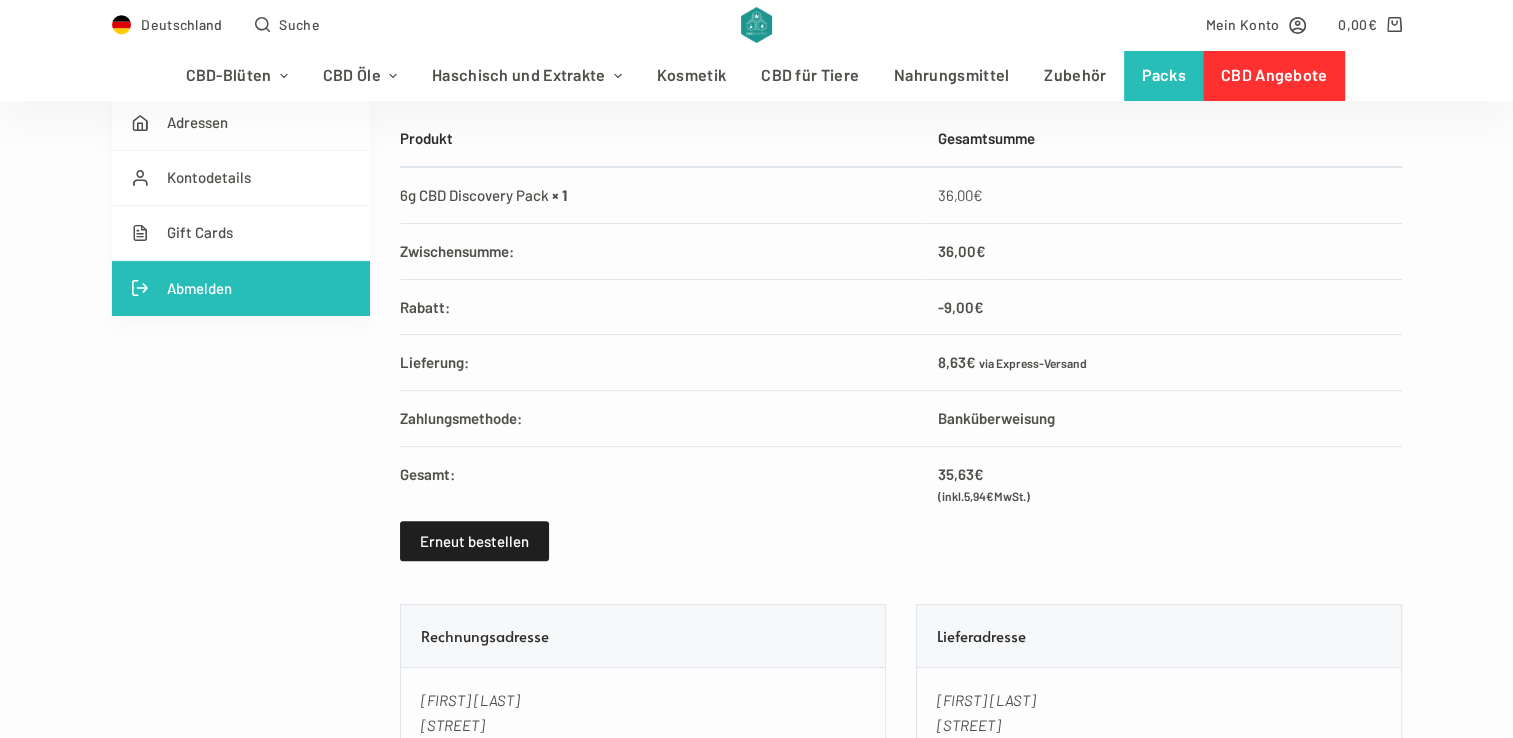 click on "Abmelden" at bounding box center (241, 288) 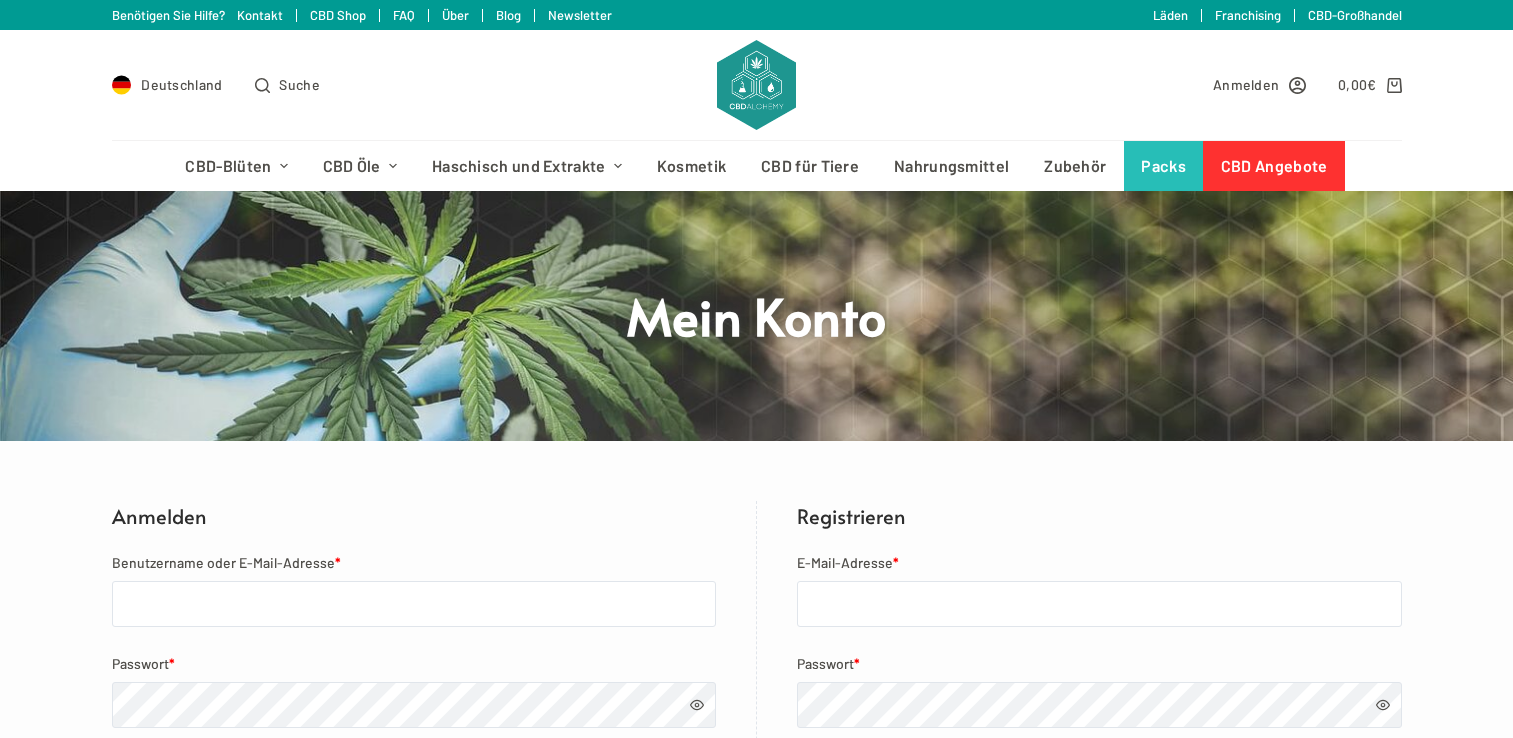 scroll, scrollTop: 0, scrollLeft: 0, axis: both 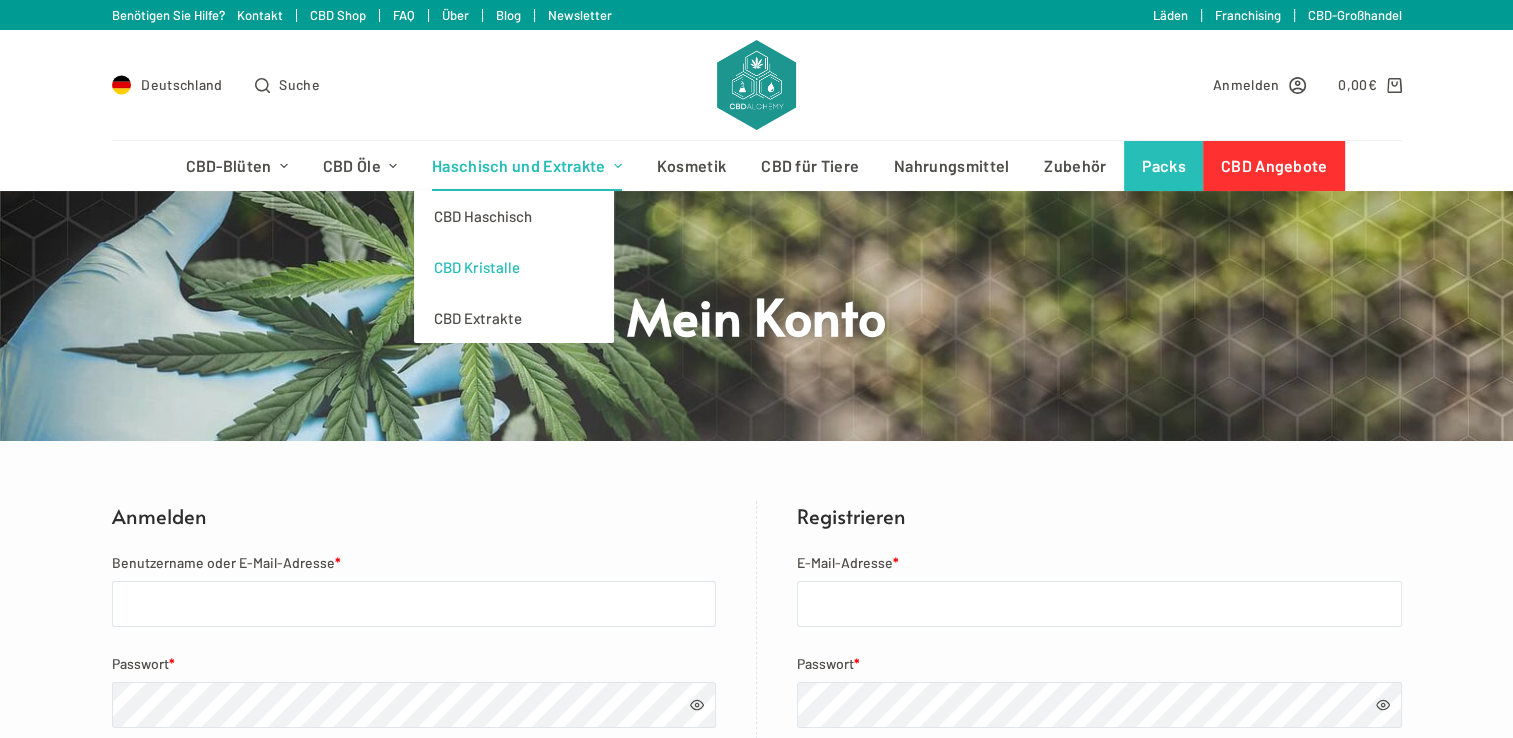 click on "CBD Kristalle" at bounding box center [514, 267] 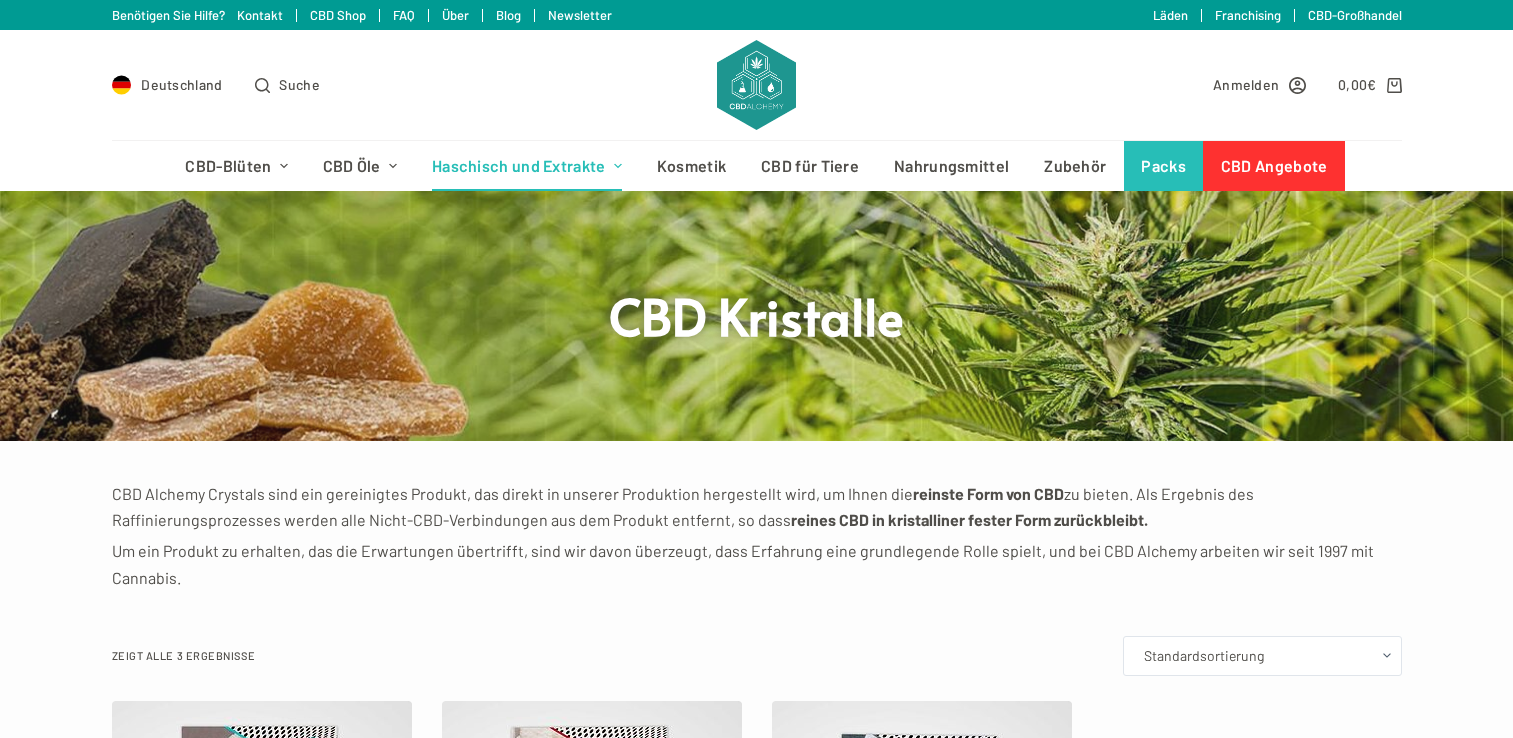 scroll, scrollTop: 0, scrollLeft: 0, axis: both 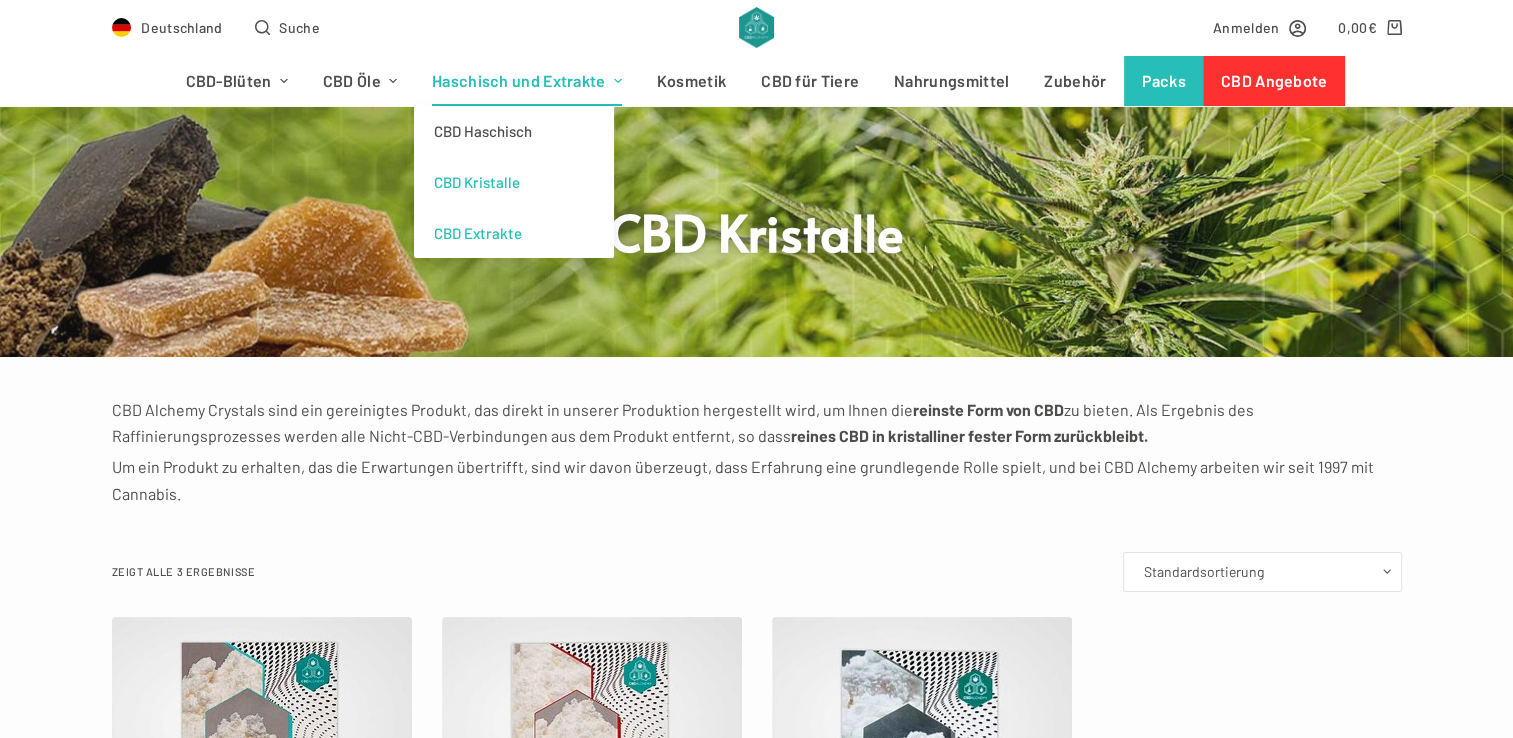 click on "CBD Extrakte" at bounding box center (514, 233) 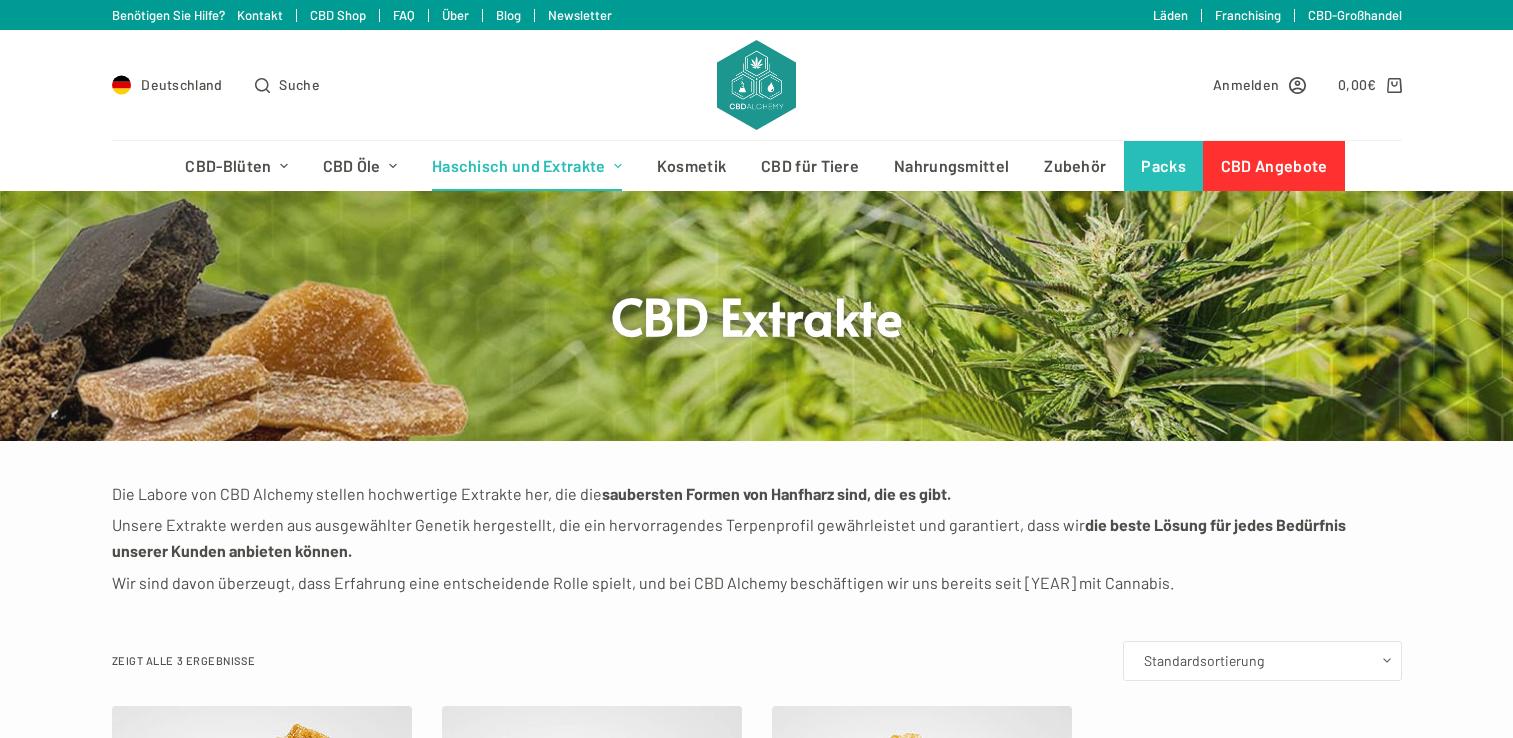 scroll, scrollTop: 0, scrollLeft: 0, axis: both 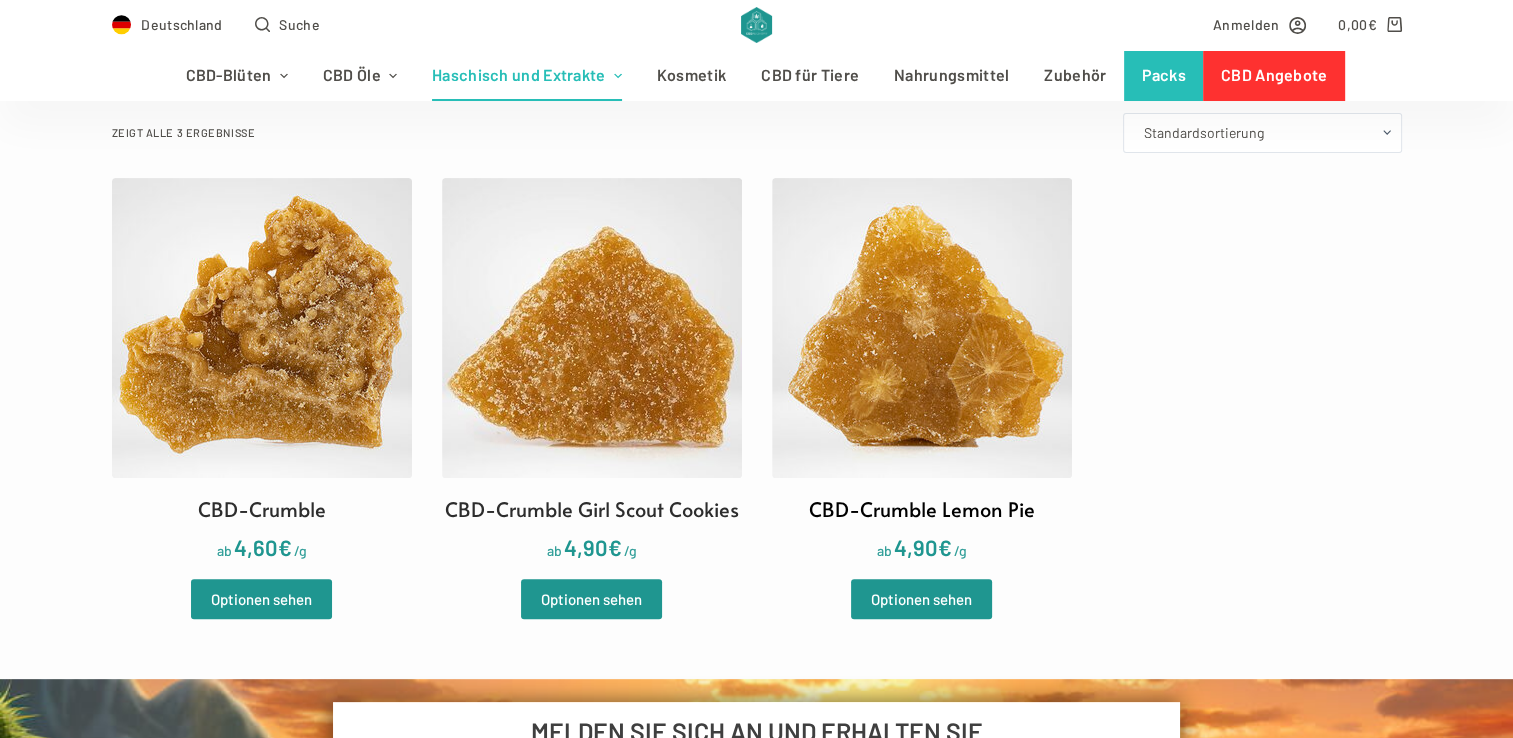 click at bounding box center [922, 328] 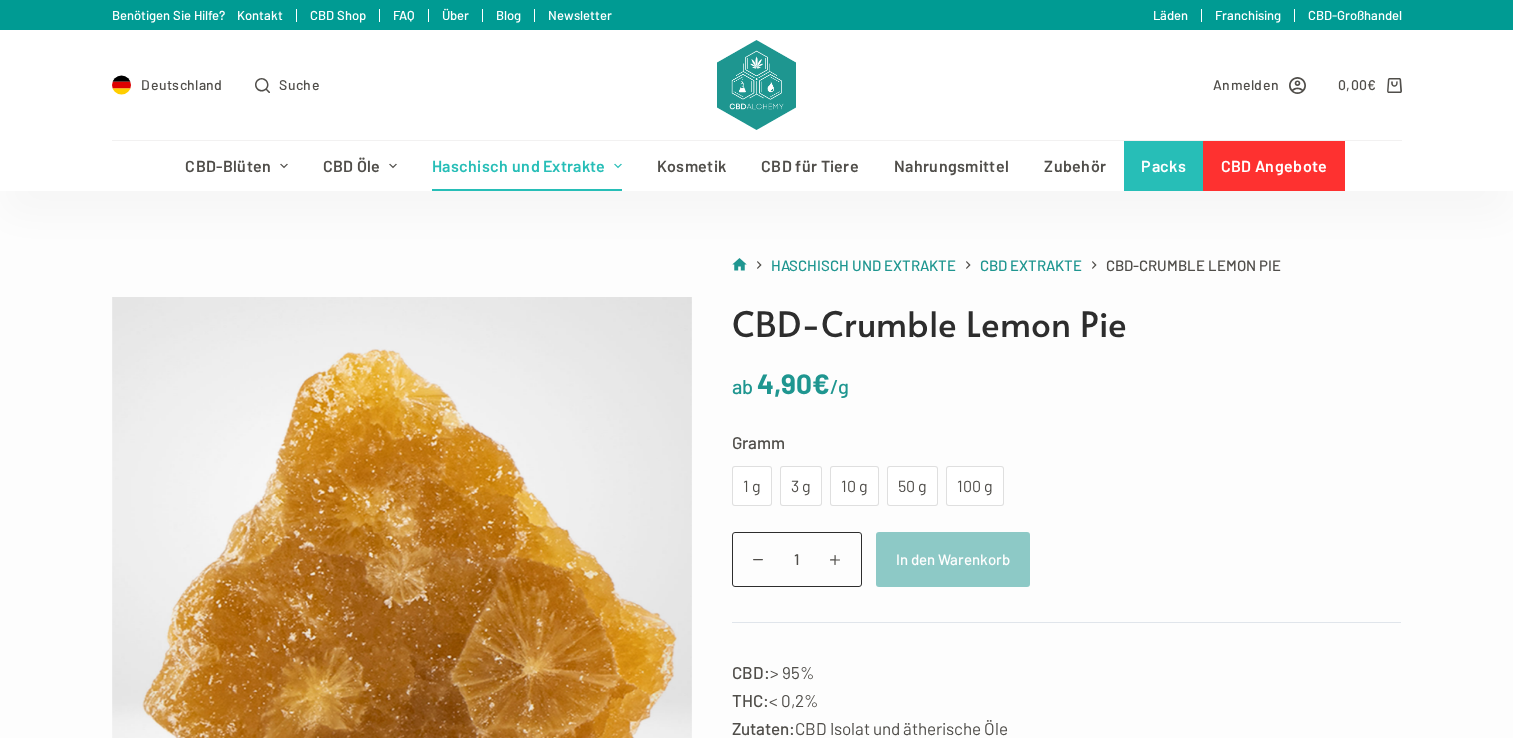 scroll, scrollTop: 0, scrollLeft: 0, axis: both 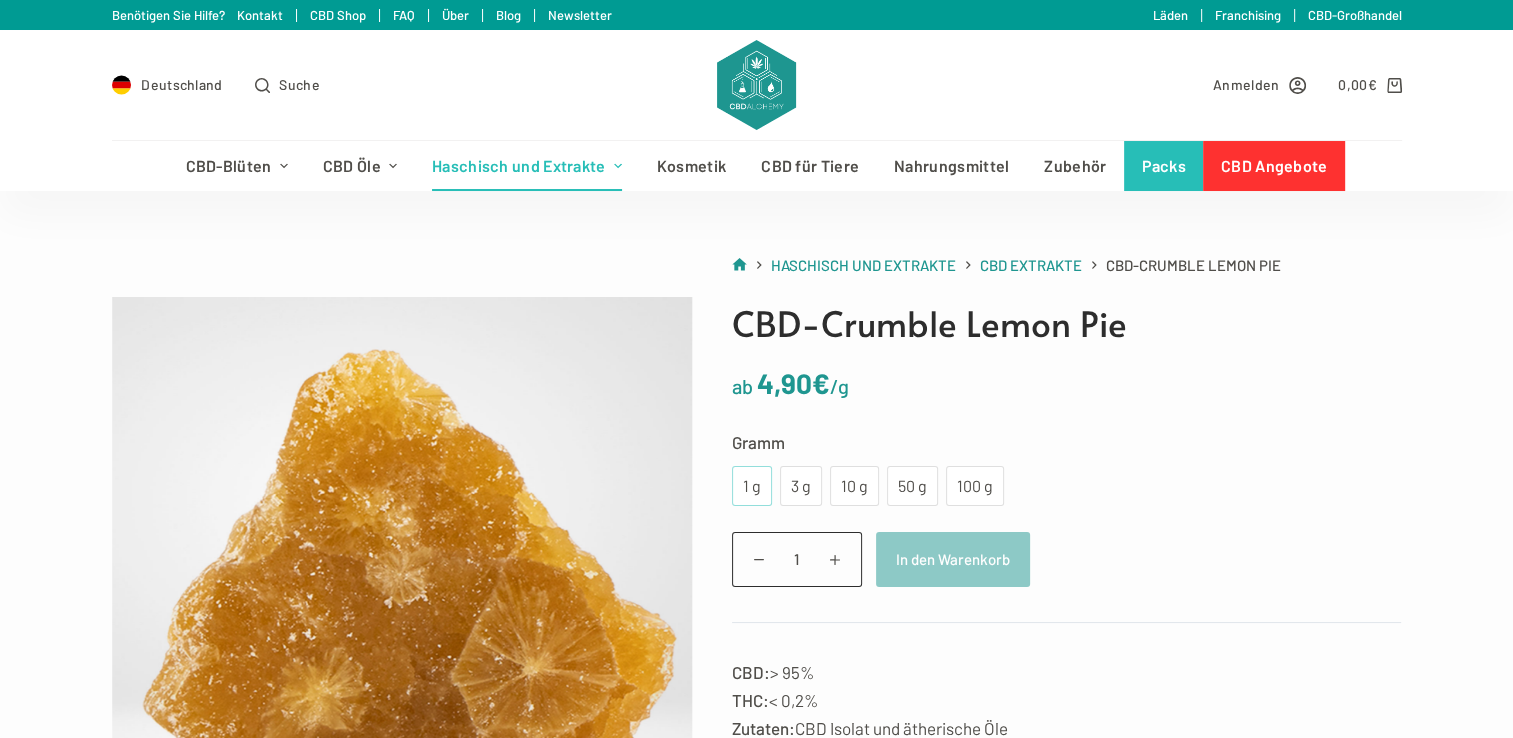 click on "1 g" 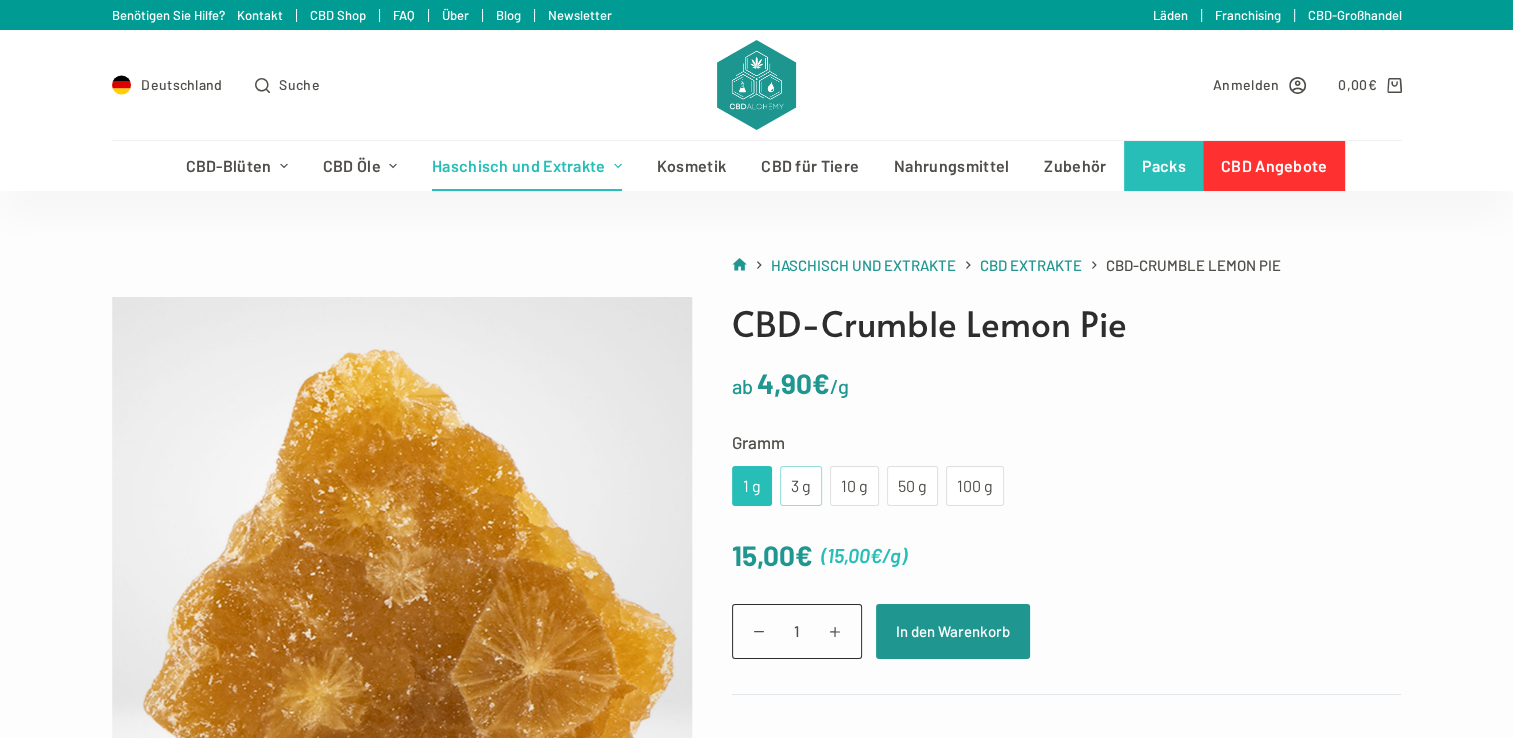 click on "3 g" 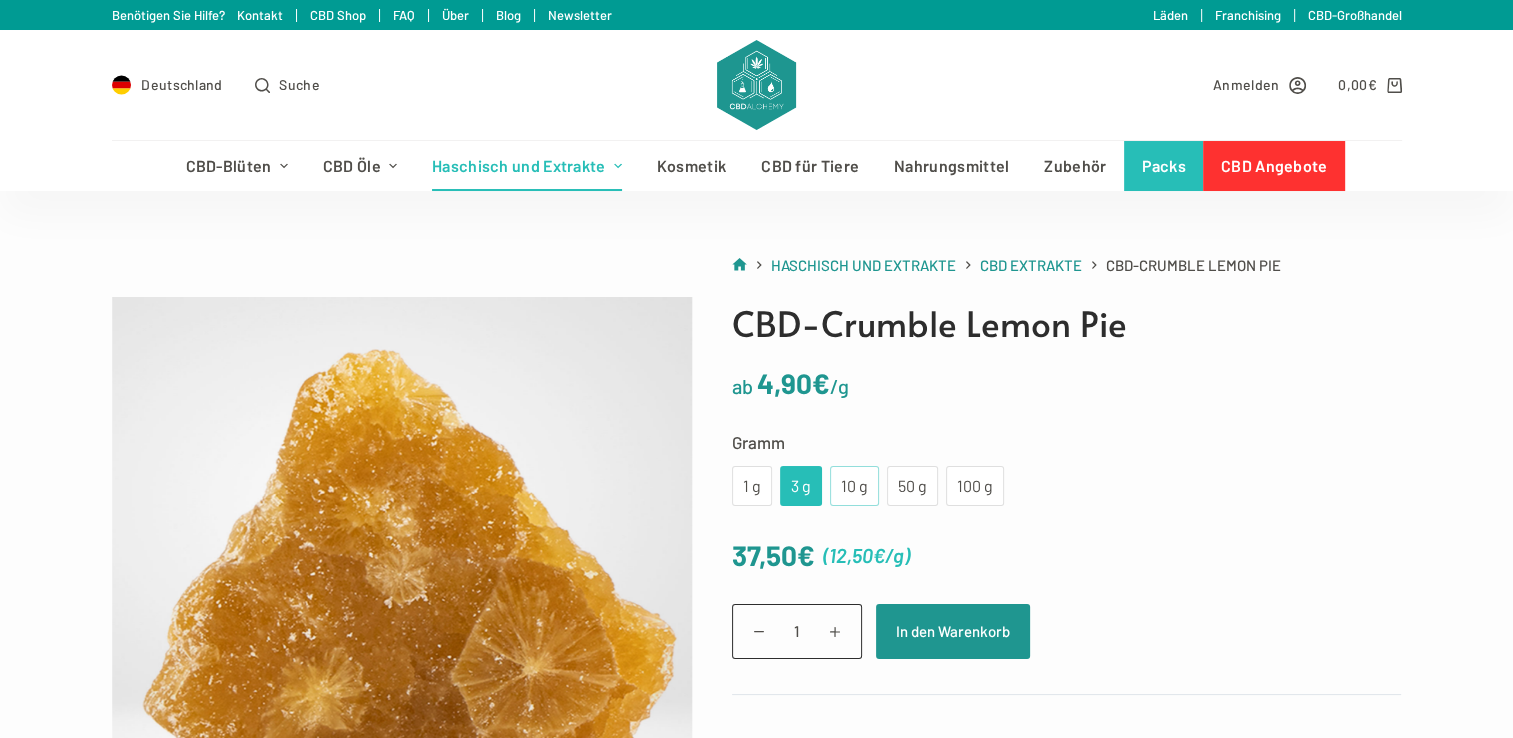 click on "10 g" 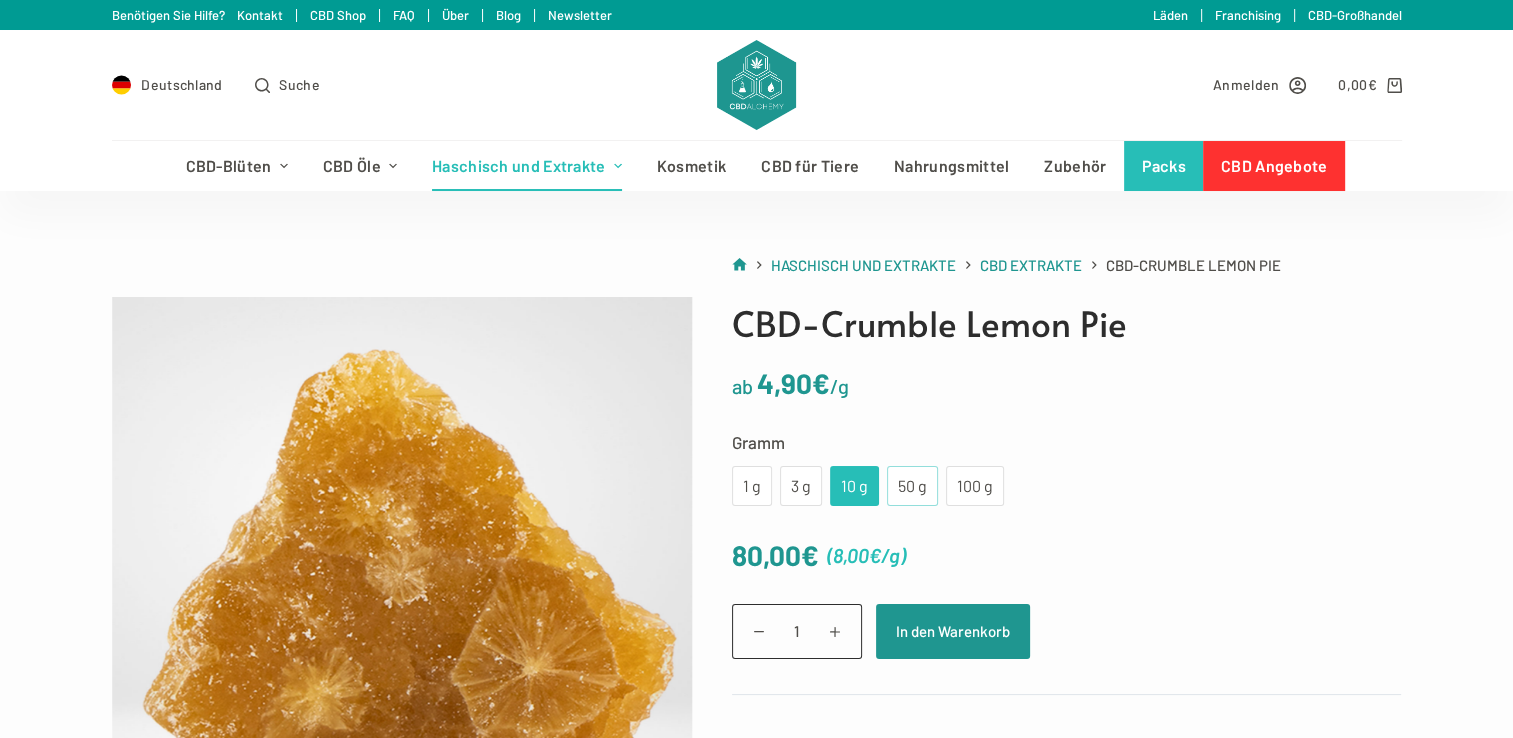 click on "50 g" 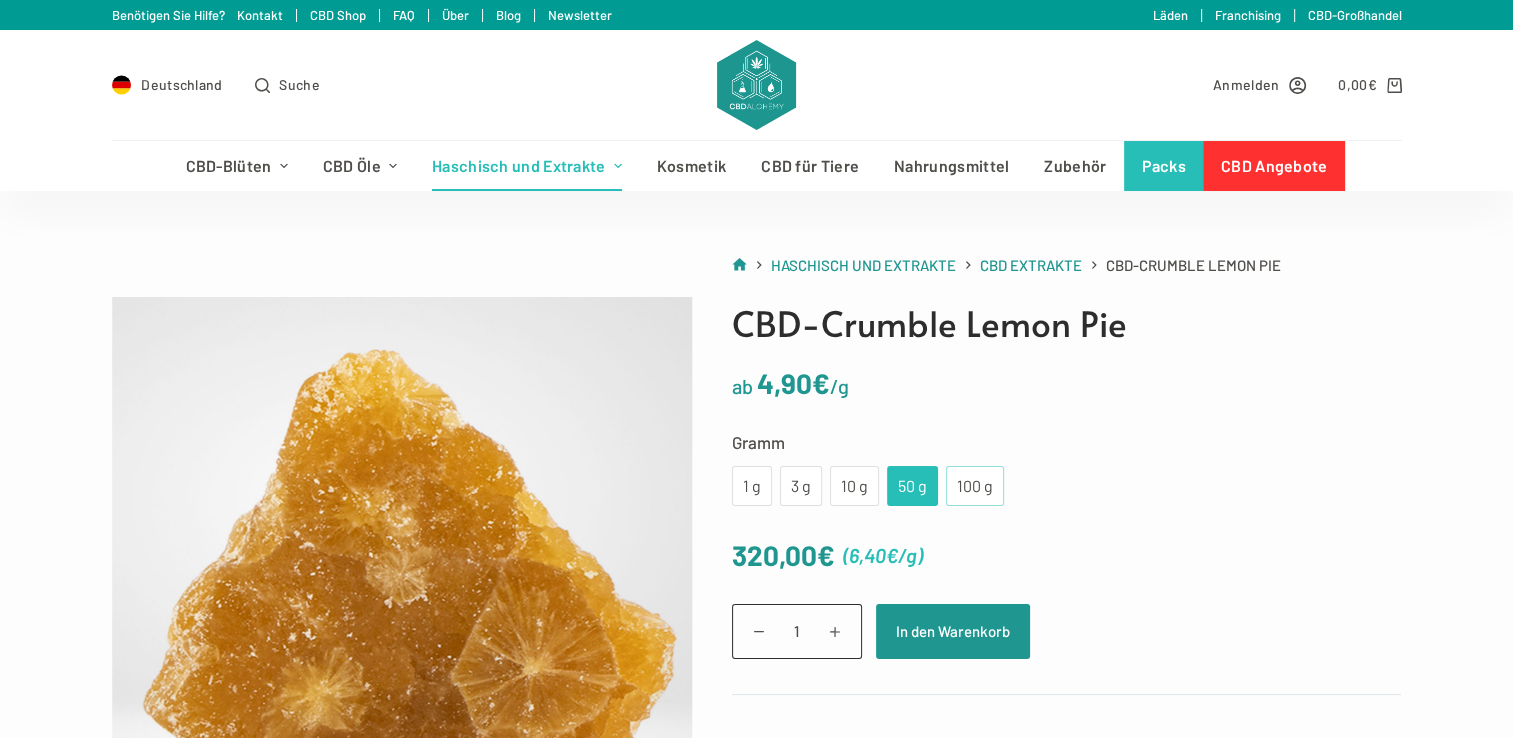 click on "100 g" 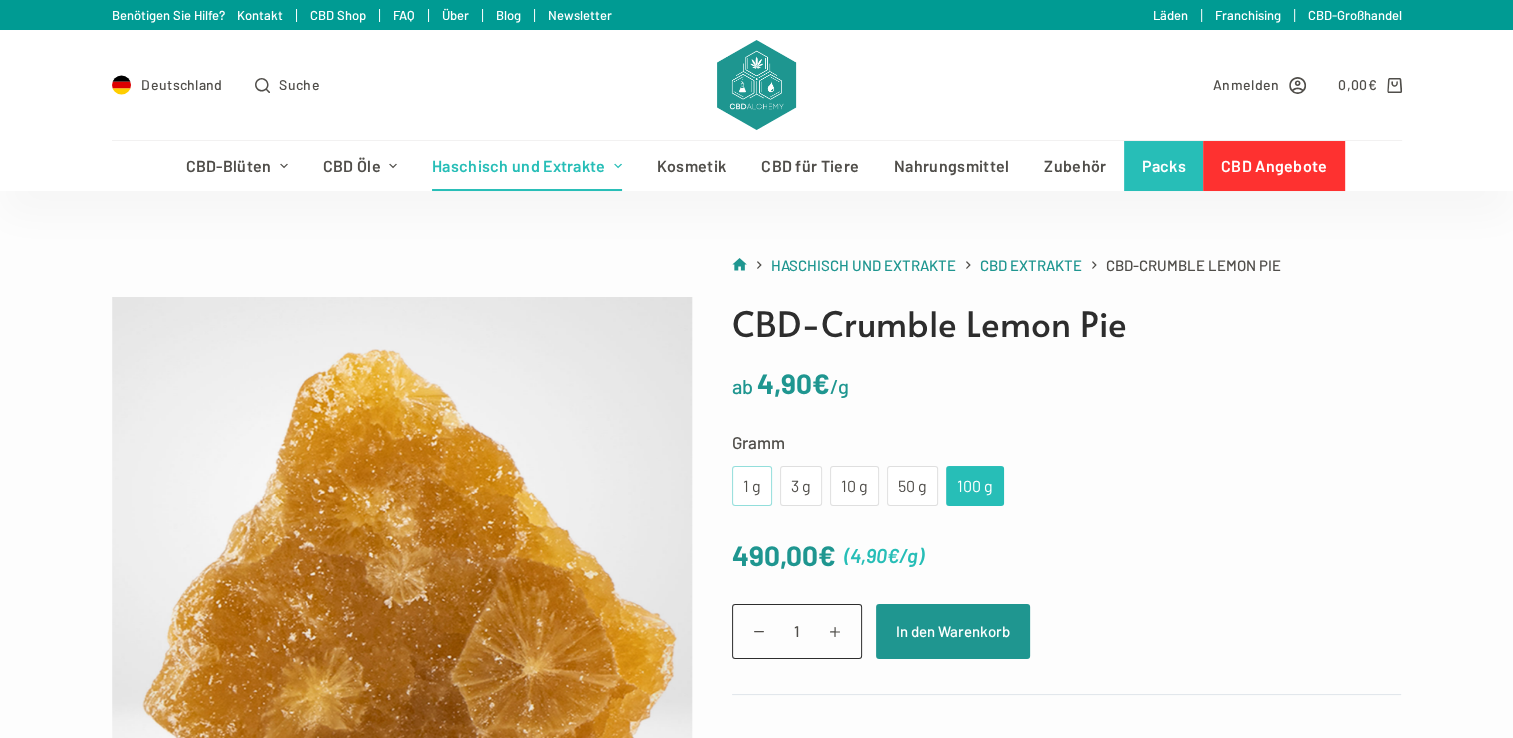 click on "1 g" 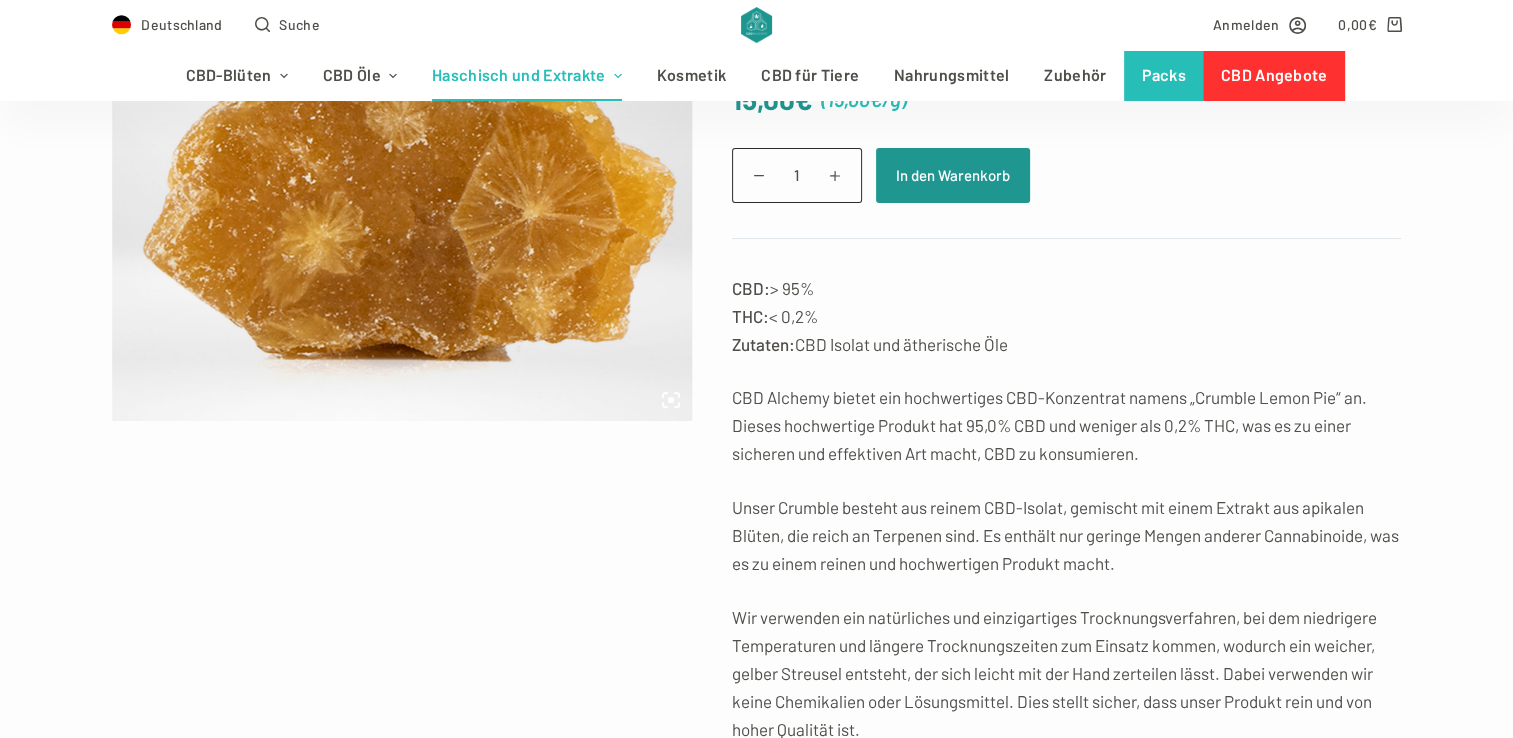 scroll, scrollTop: 0, scrollLeft: 0, axis: both 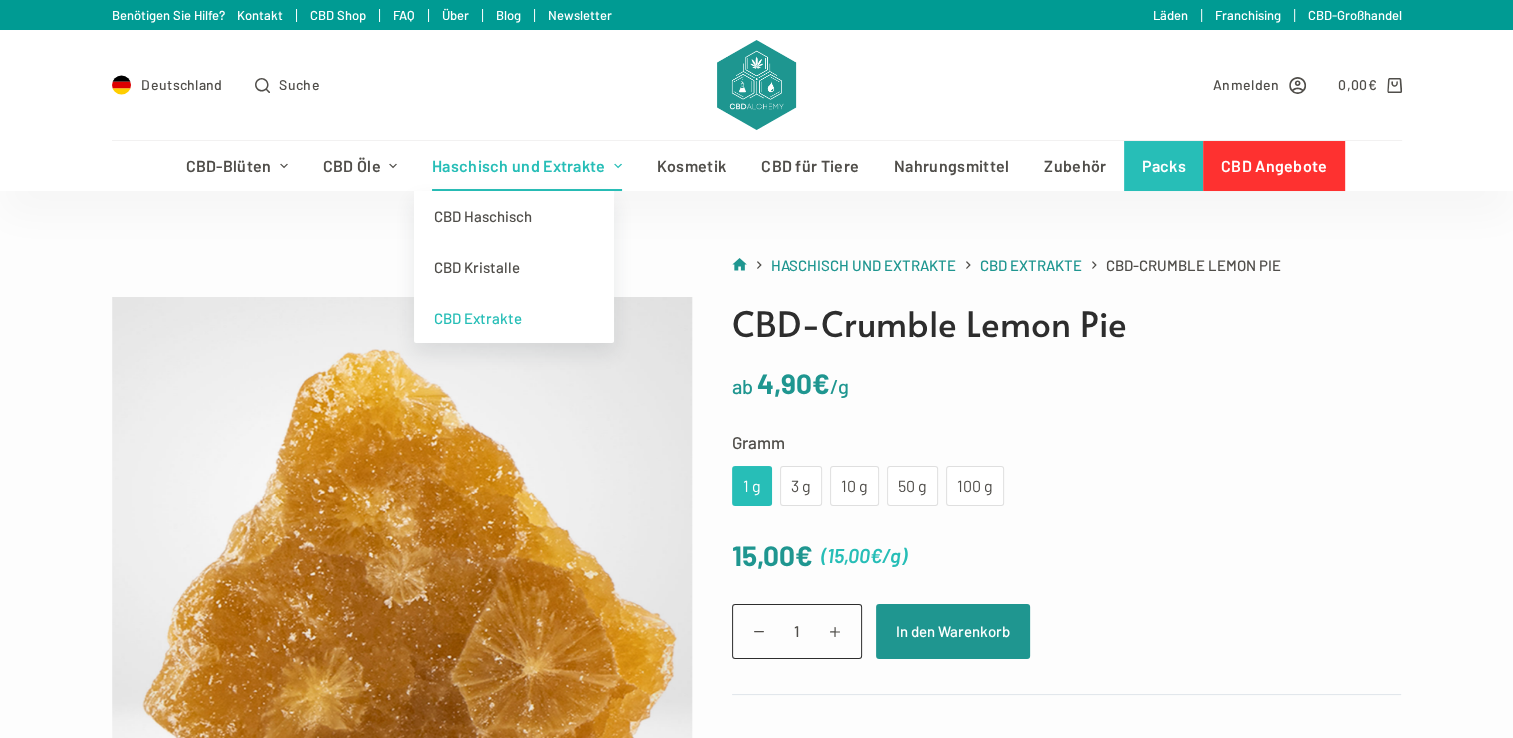 click on "Haschisch und Extrakte" at bounding box center (526, 166) 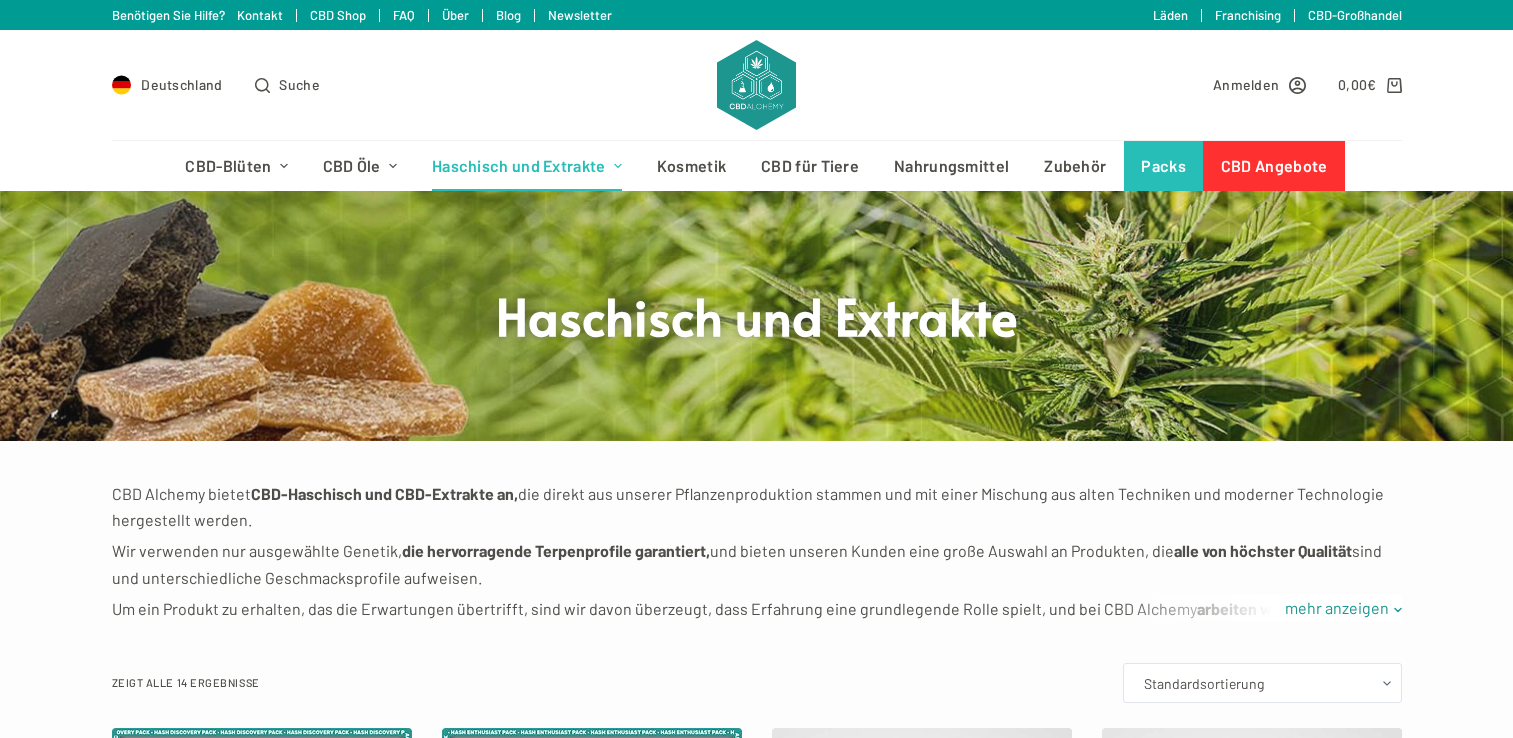 scroll, scrollTop: 0, scrollLeft: 0, axis: both 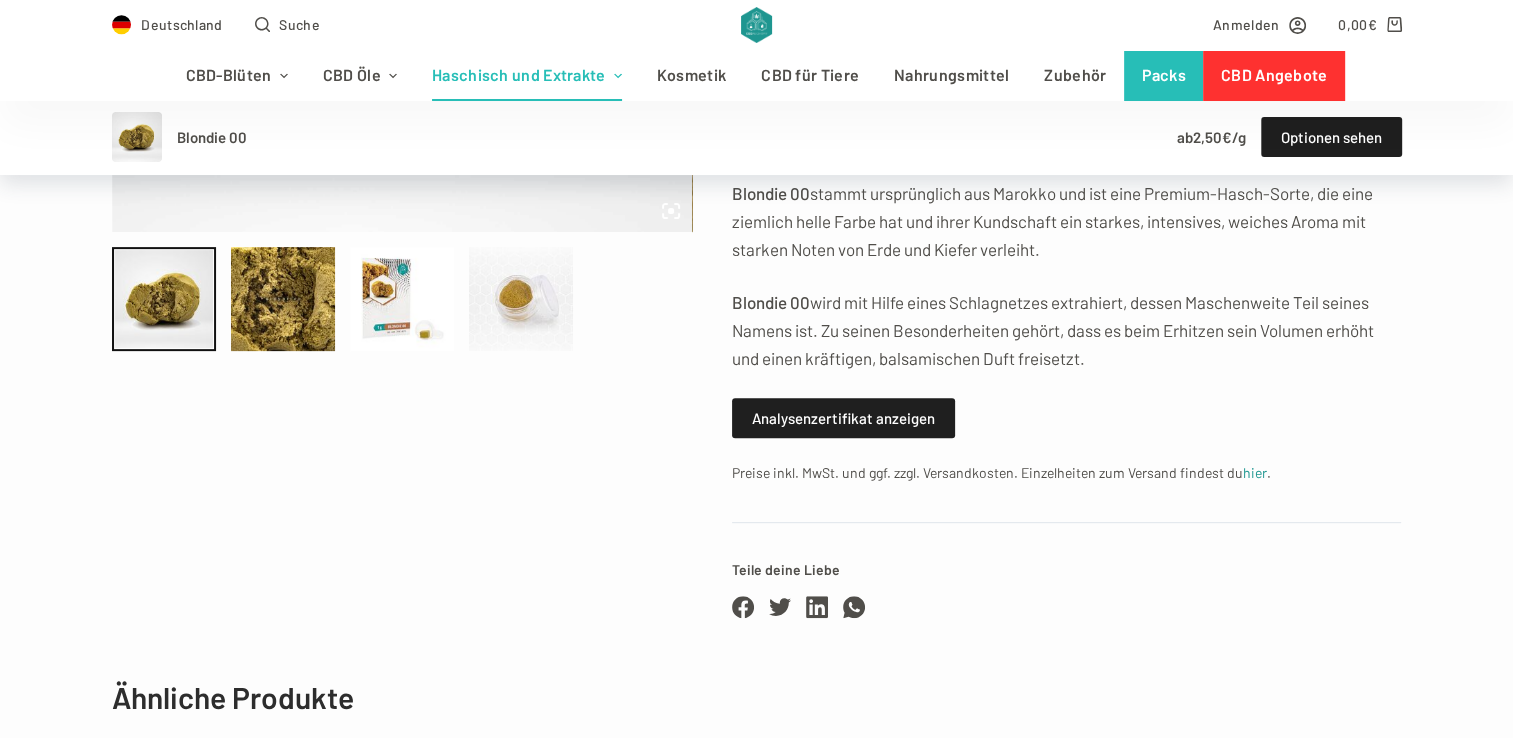 click on "Blondie 00 Haschisch ab  2,50  € /g
Gramm
Wähle eine Option 1 g 3 g 10 g 50 g 100 g 1 g 3 g 10 g 50 g 100 g Leeren
Blondie 00 Menge
1
In den Warenkorb
CBD:  < 20 %
THC:  < 0,2 %
Aroma:  Intensiv, weich mit starken balsamischen Noten
Dominante Art:  Sativa
Intensität:  Hoch (5)
Blondie 00
Blondie 00
Analysenzertifikat anzeigen hier ." at bounding box center (756, 138) 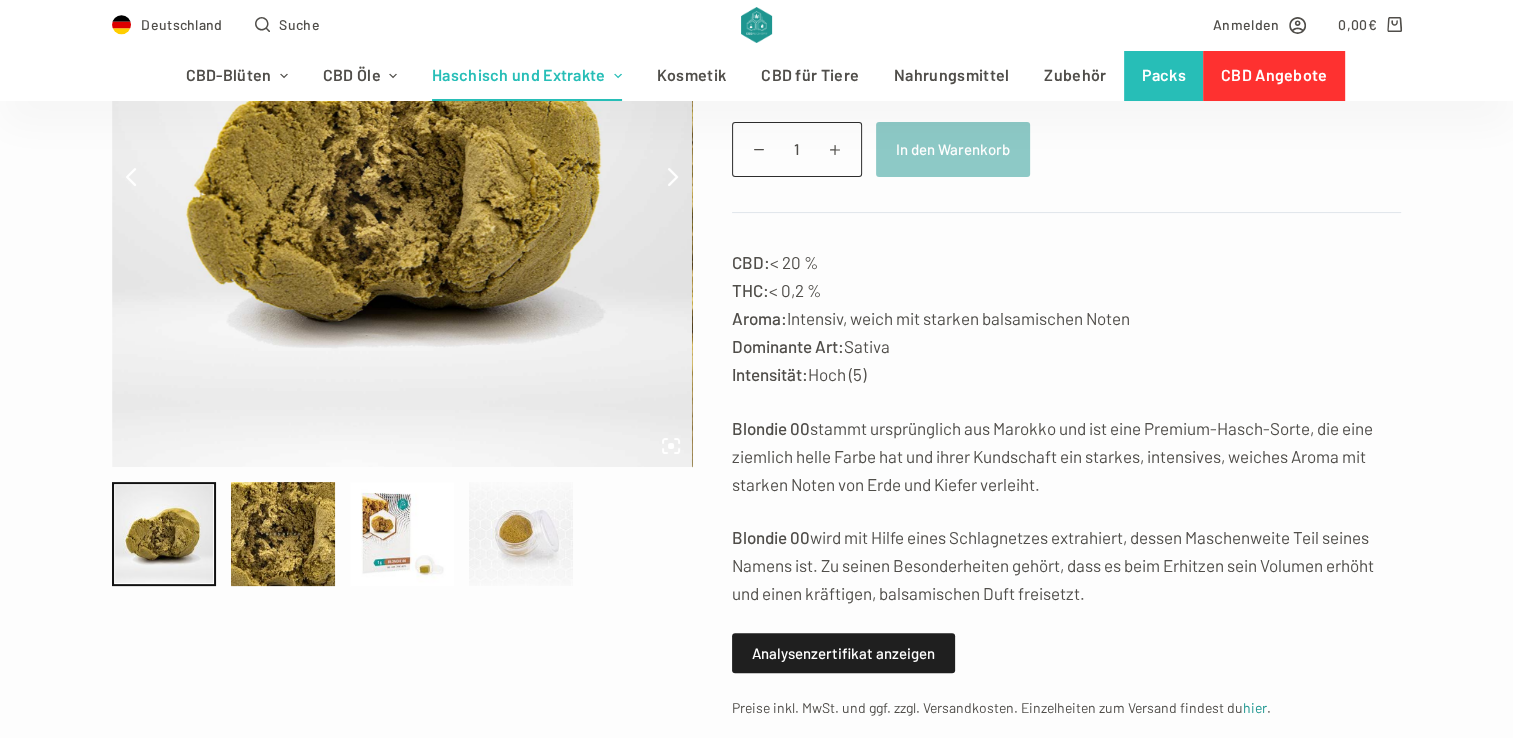 scroll, scrollTop: 406, scrollLeft: 0, axis: vertical 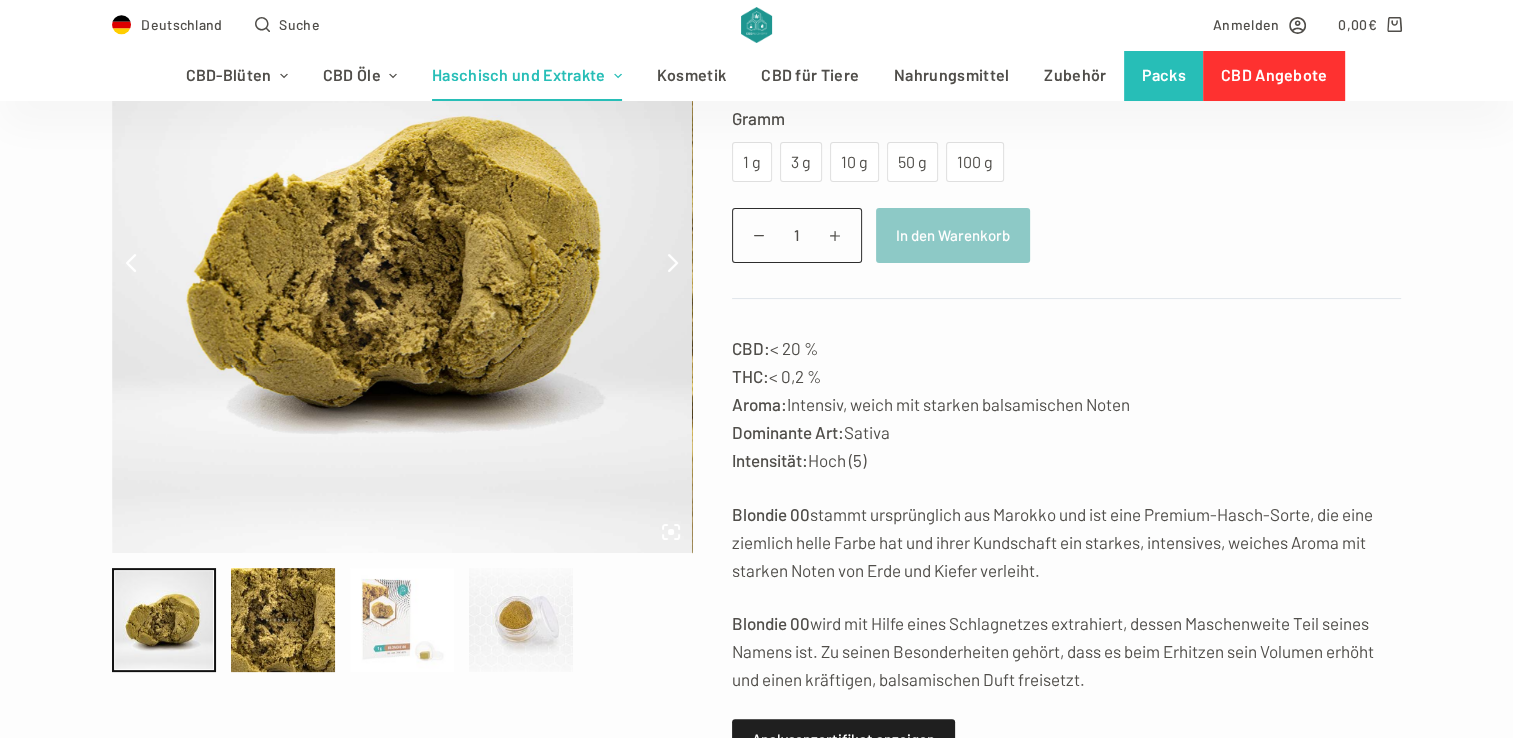 click at bounding box center [402, 620] 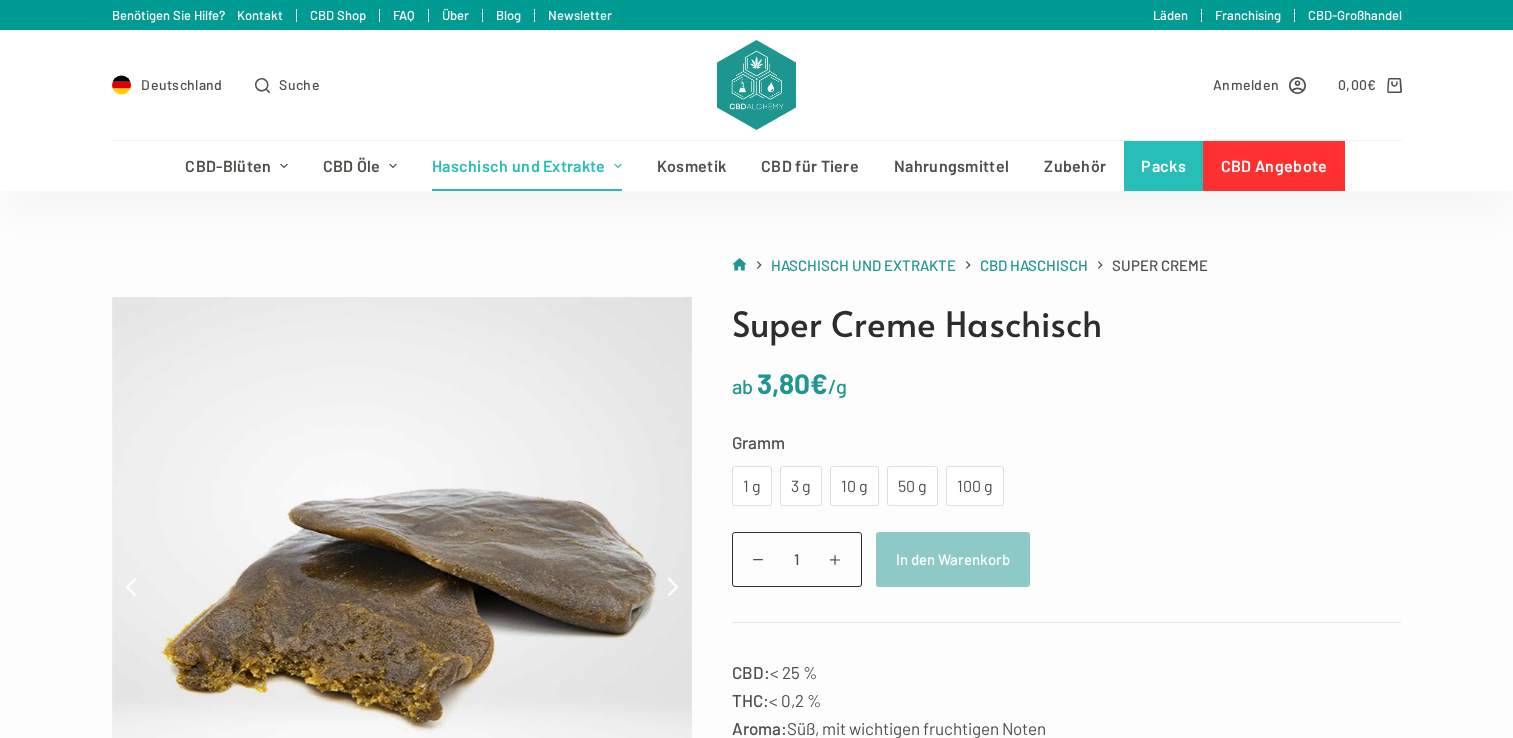 scroll, scrollTop: 0, scrollLeft: 0, axis: both 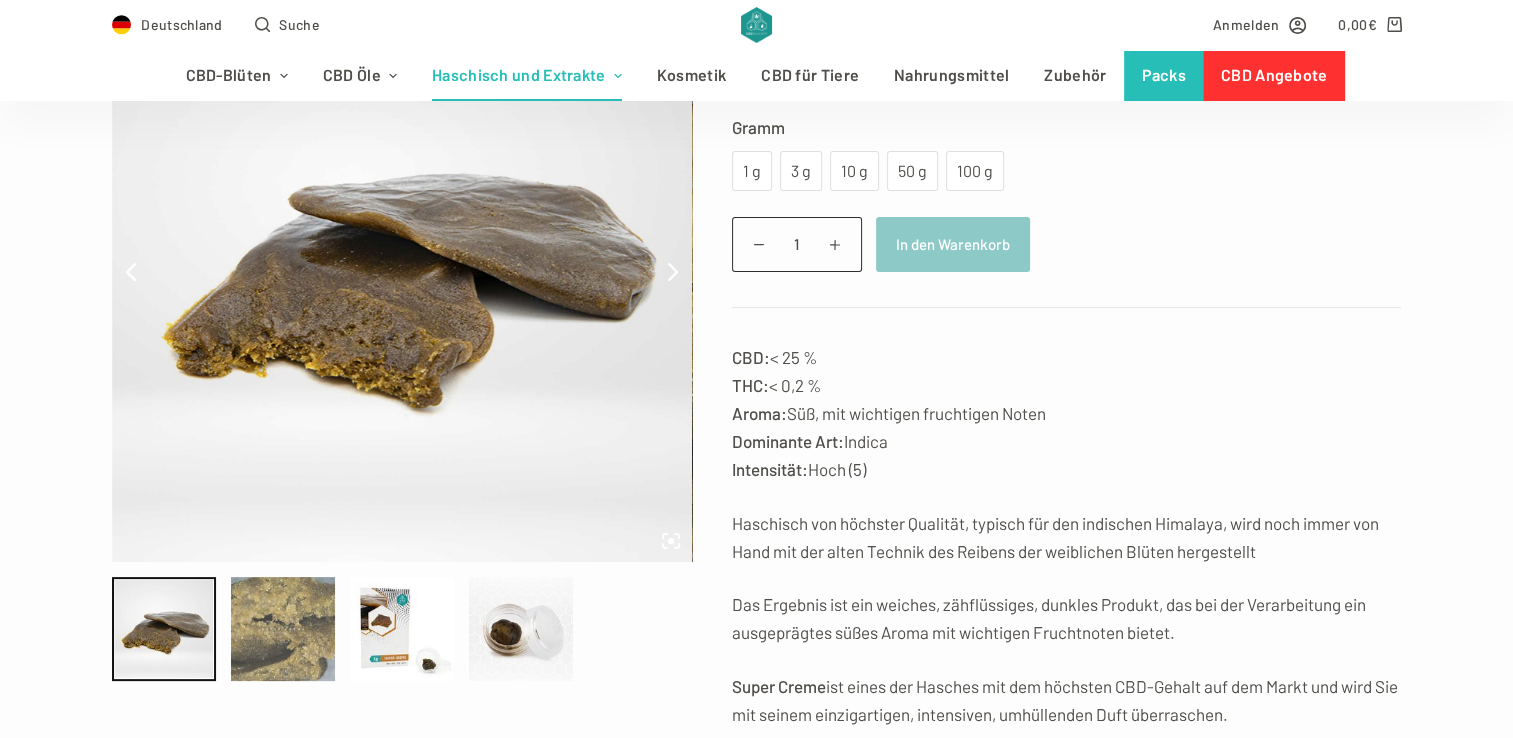 click at bounding box center [283, 629] 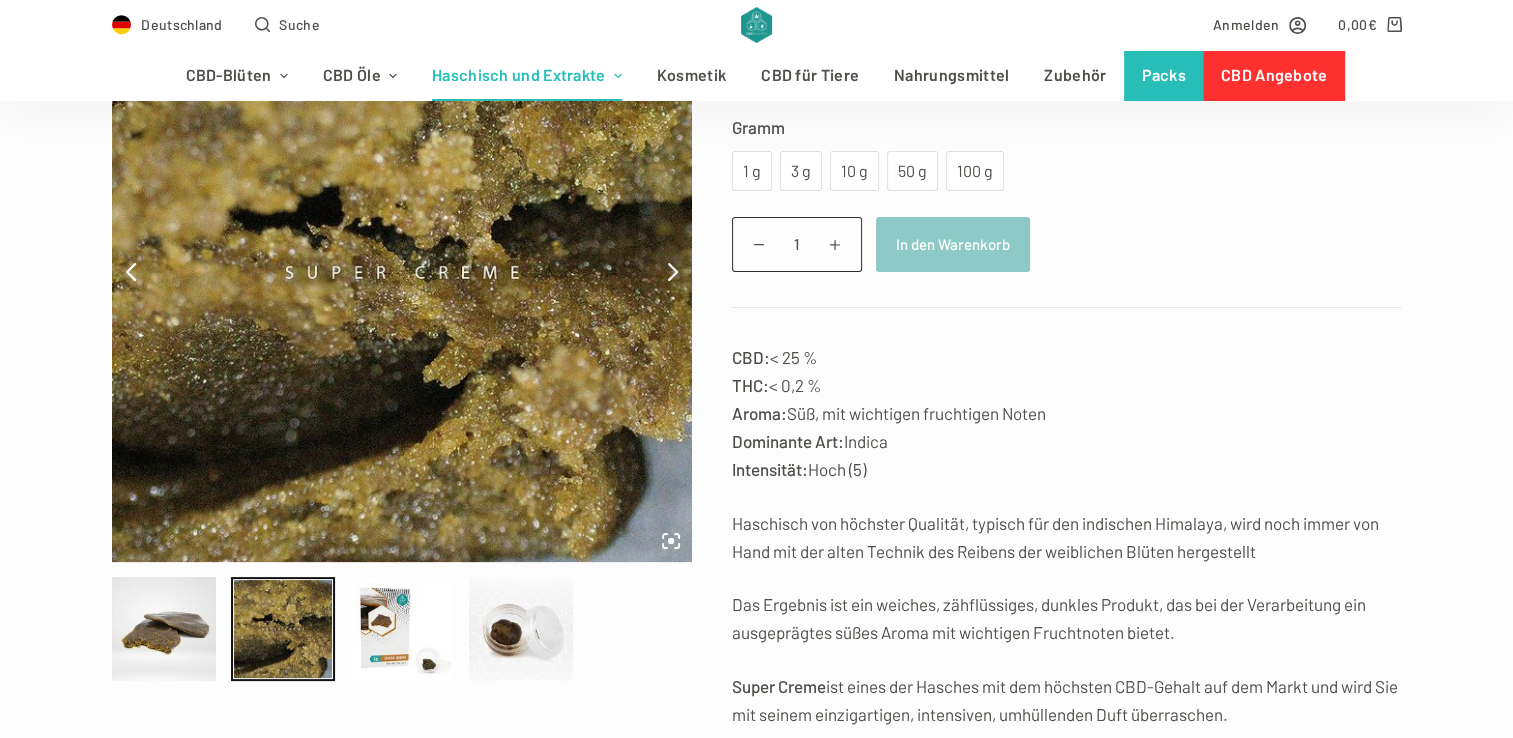 click at bounding box center [409, 629] 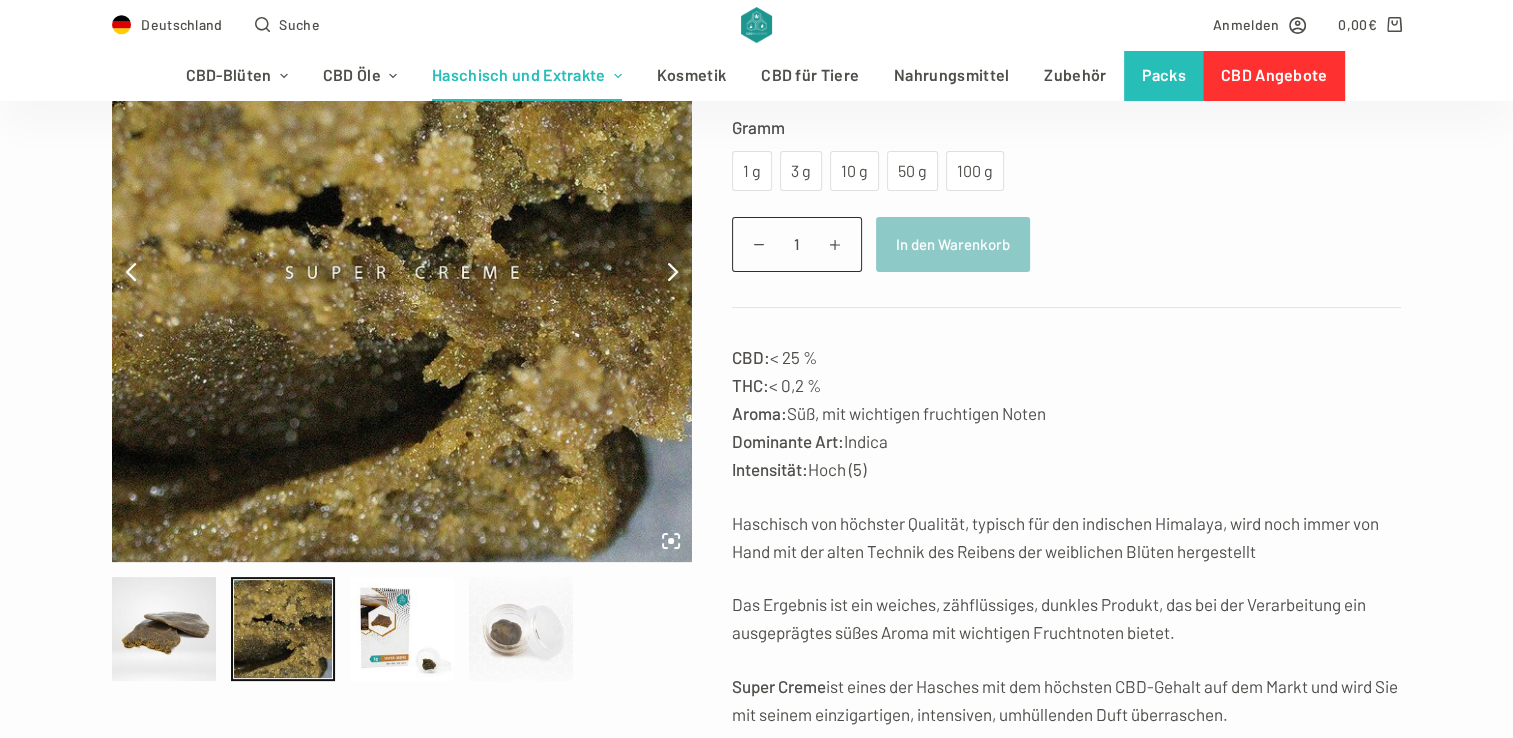 click at bounding box center [521, 629] 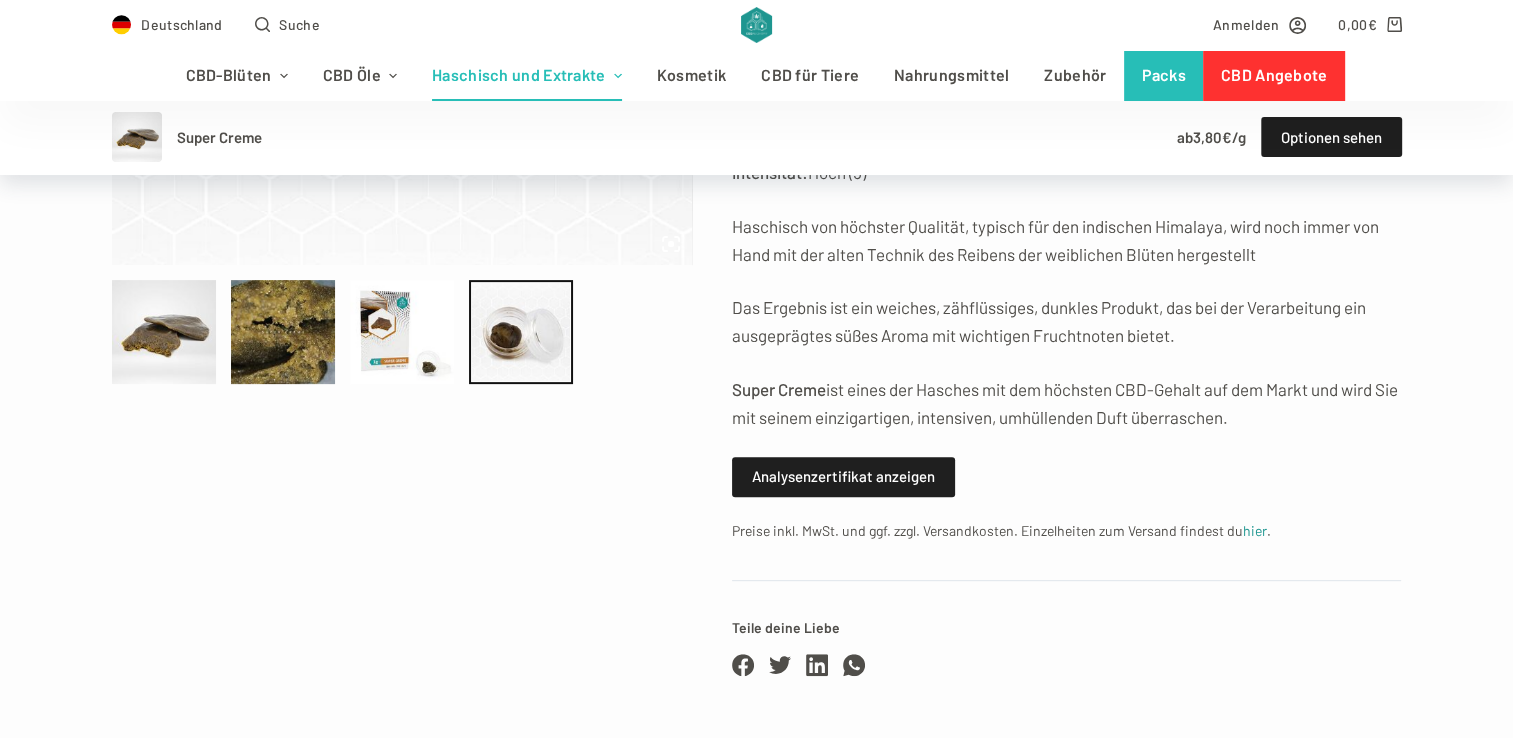 scroll, scrollTop: 592, scrollLeft: 0, axis: vertical 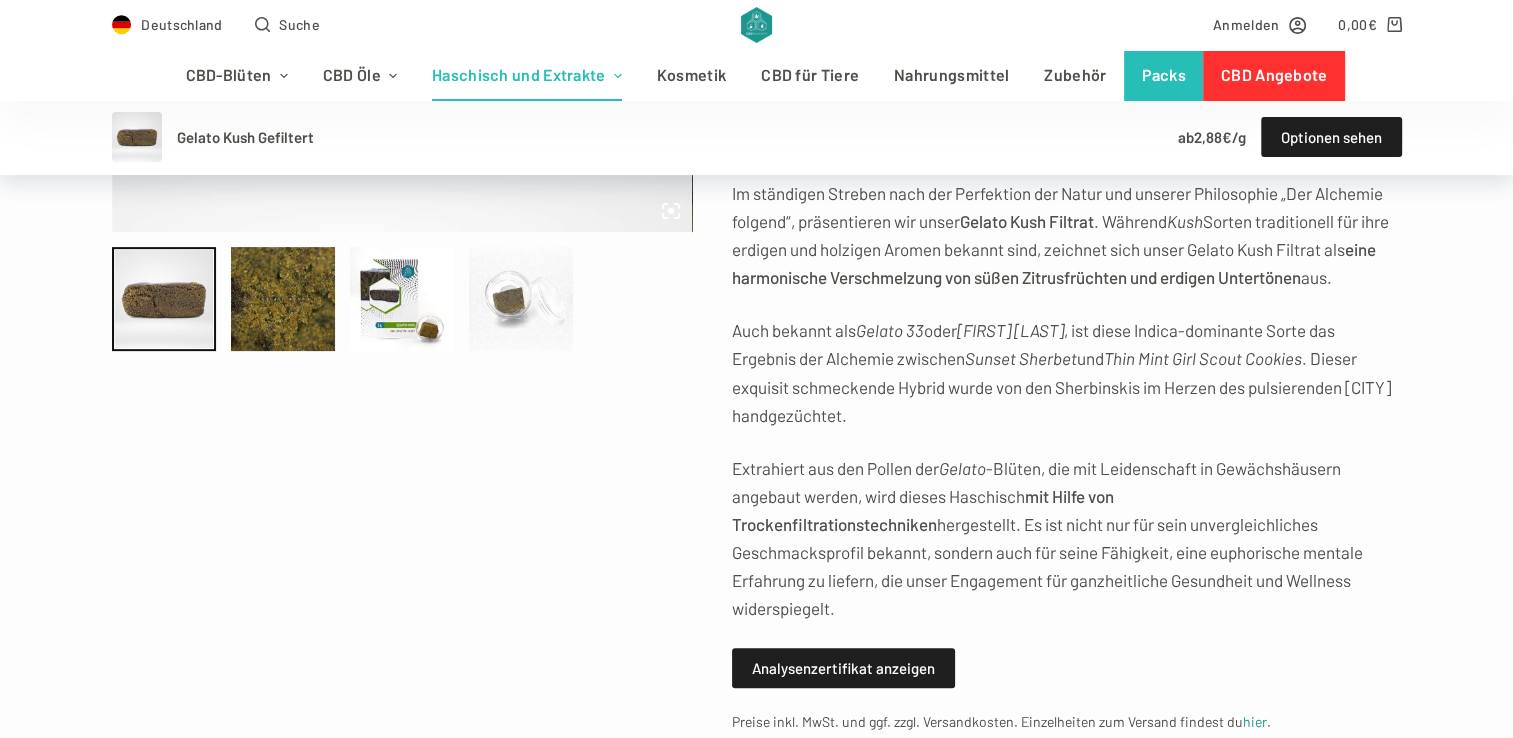 click at bounding box center (521, 299) 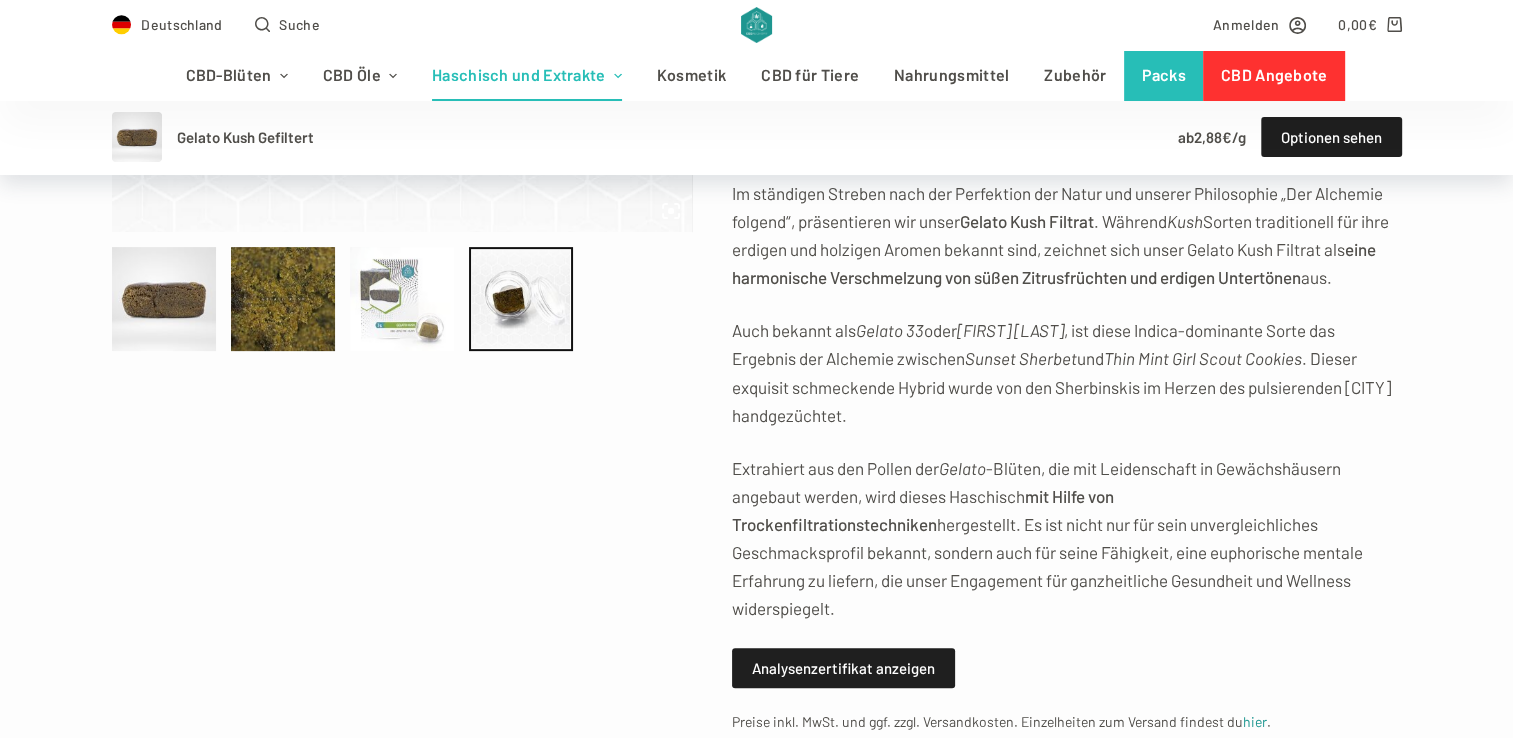click at bounding box center (402, 299) 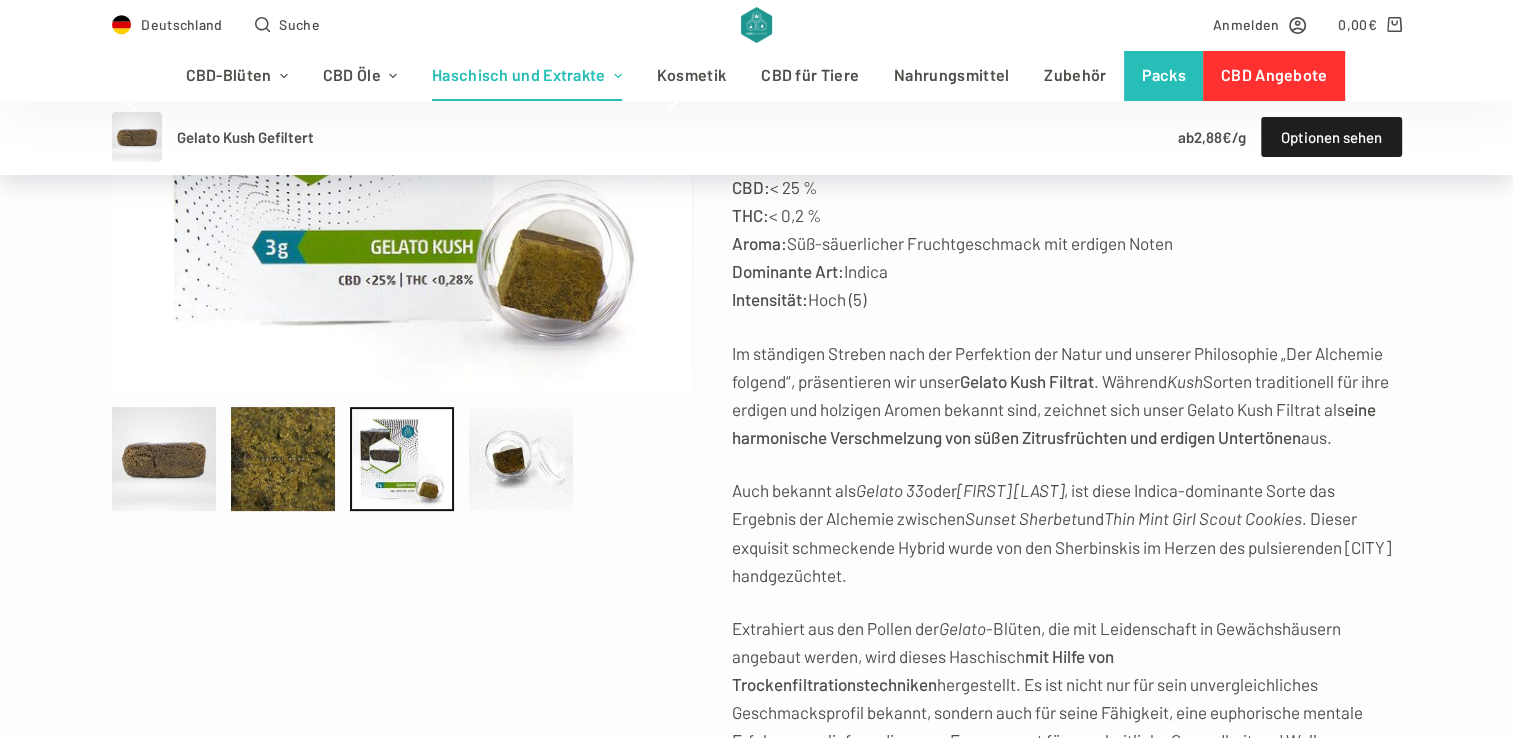 scroll, scrollTop: 476, scrollLeft: 0, axis: vertical 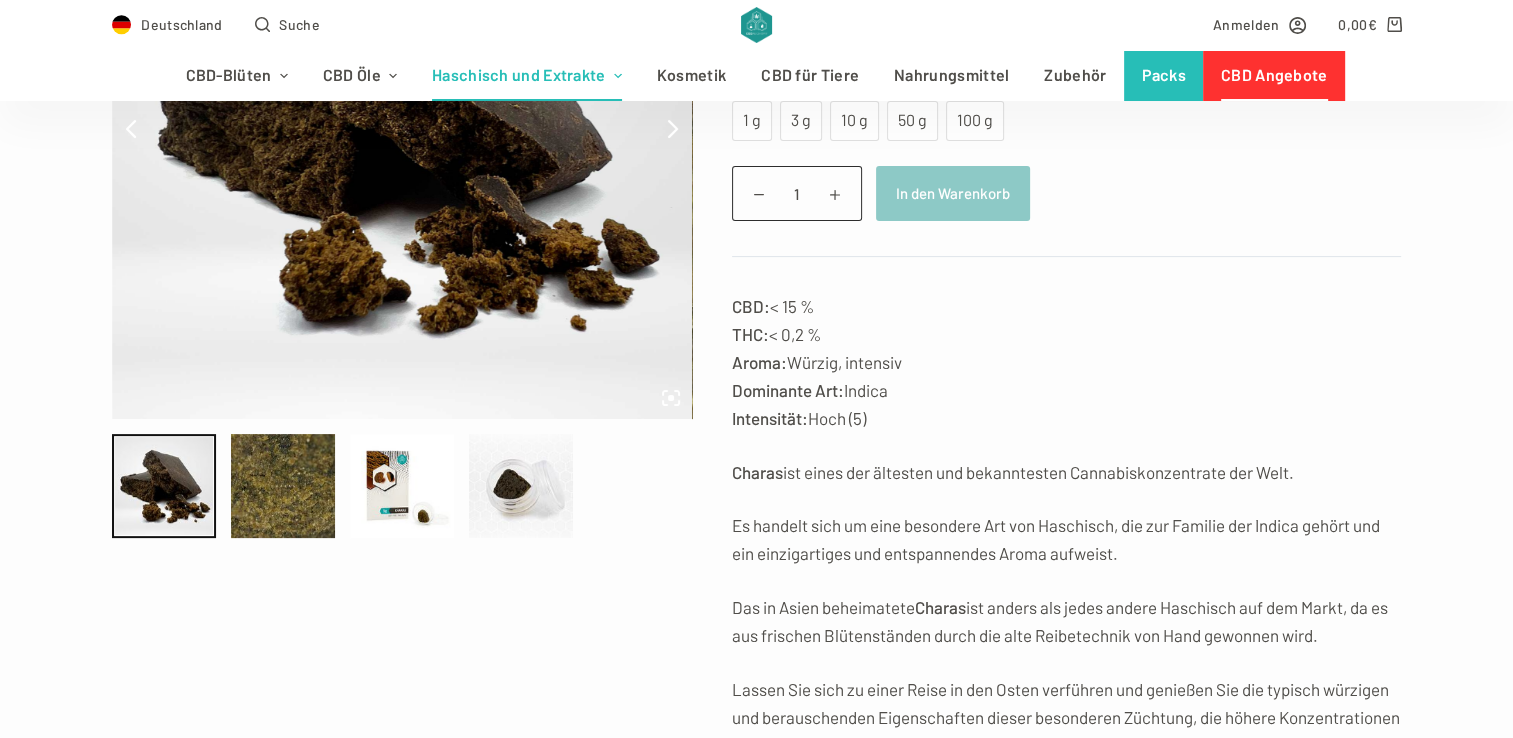 click at bounding box center (409, 486) 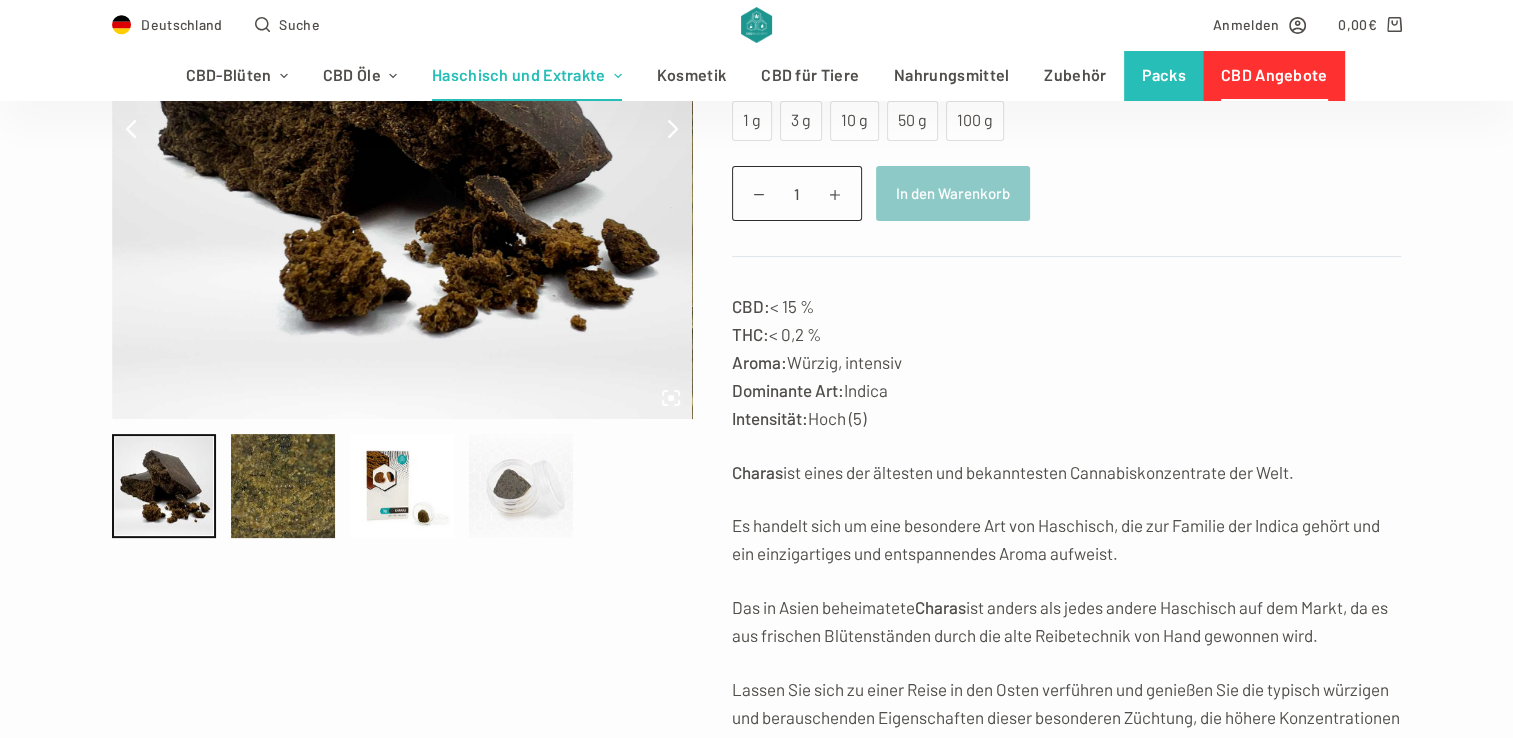 click at bounding box center (521, 486) 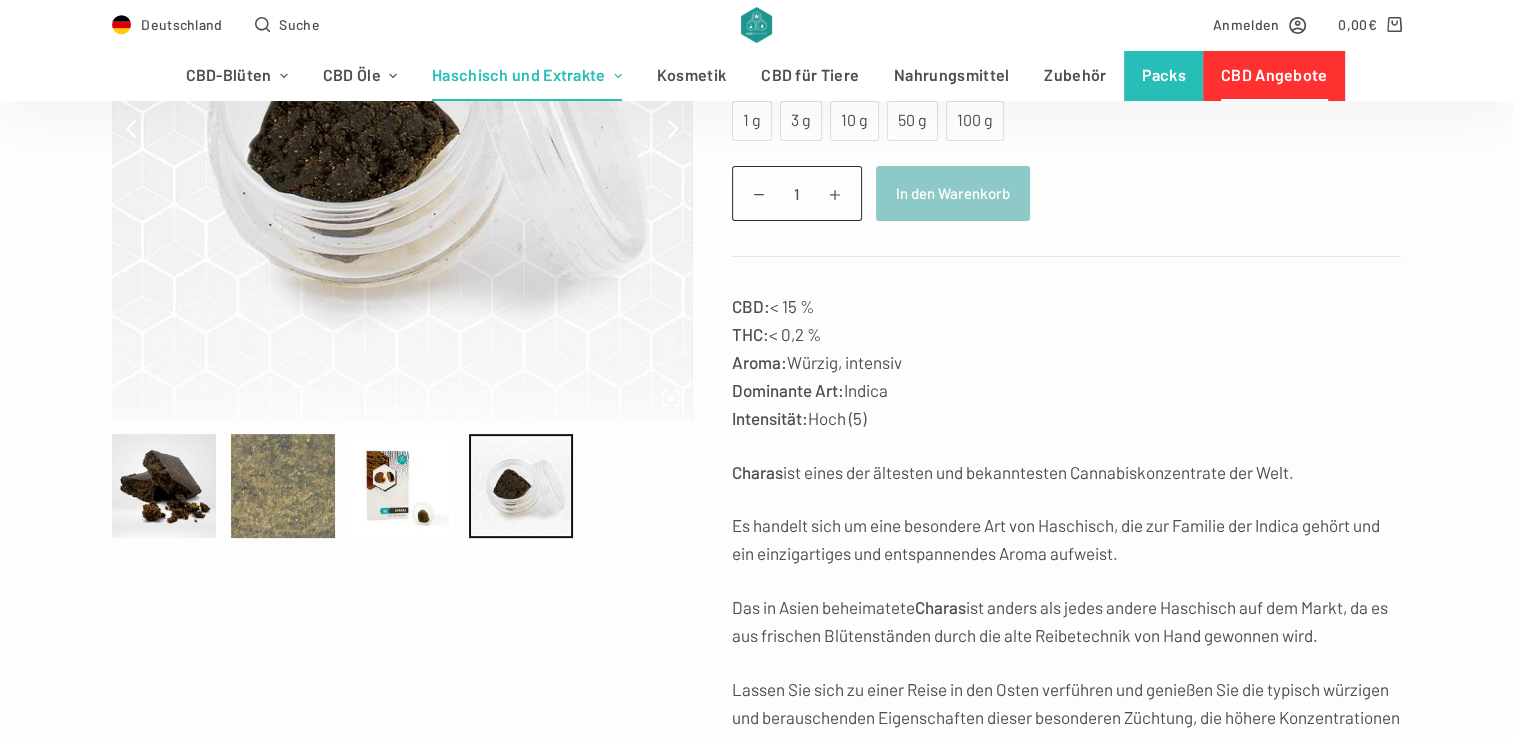 click at bounding box center (283, 486) 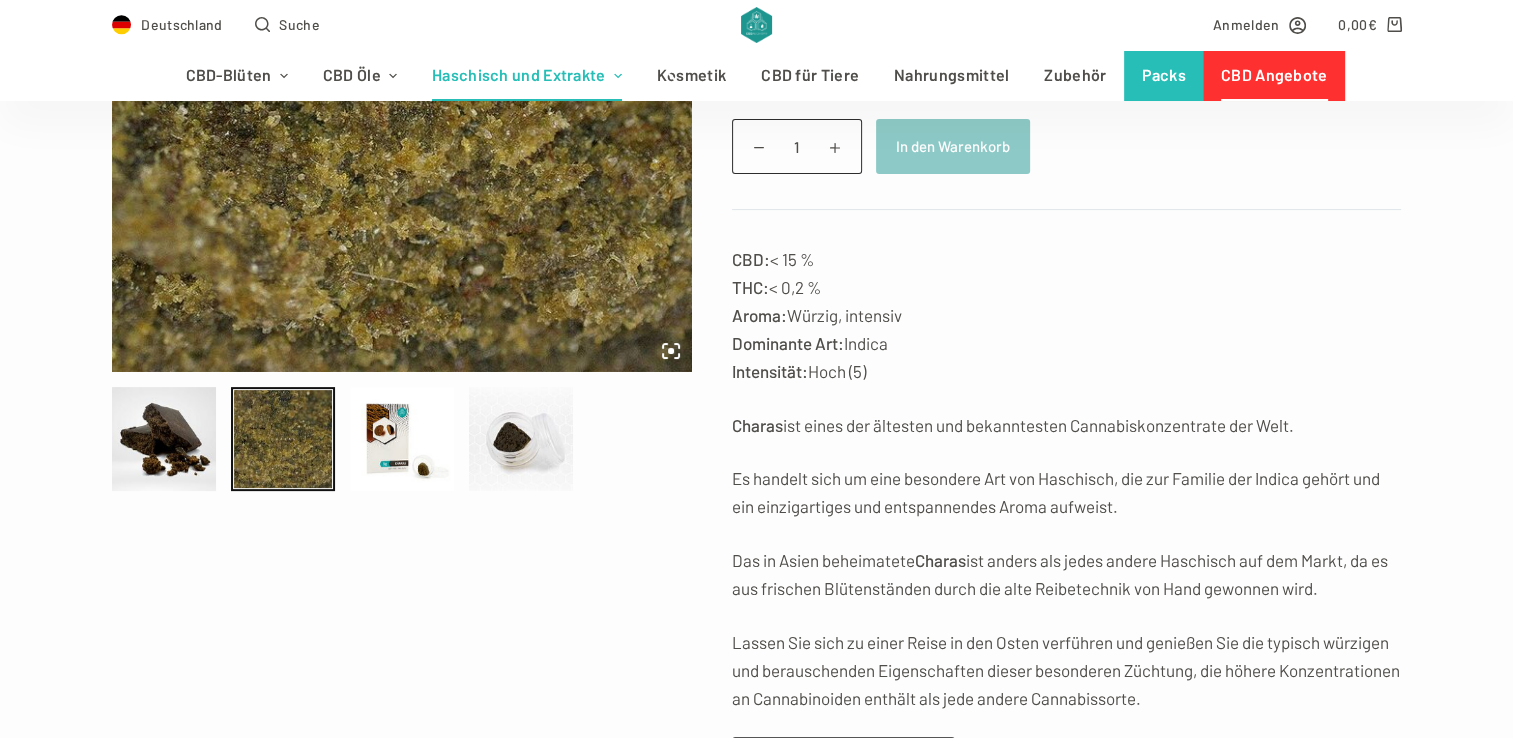 scroll, scrollTop: 513, scrollLeft: 0, axis: vertical 